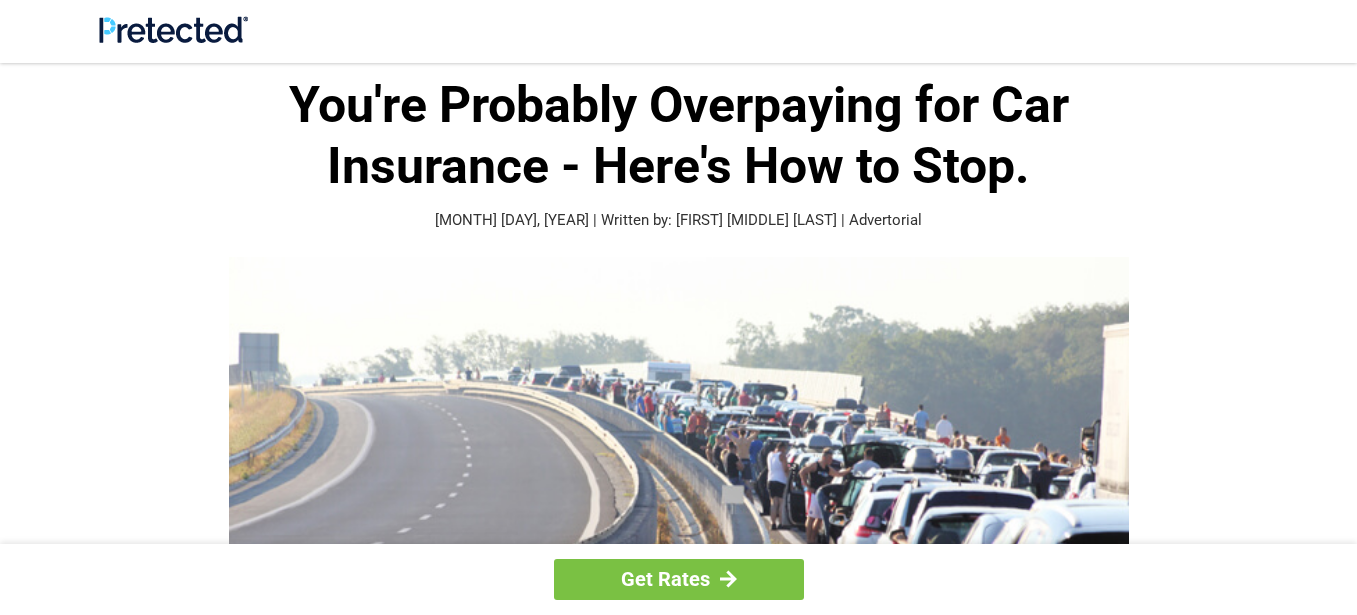 scroll, scrollTop: 0, scrollLeft: 0, axis: both 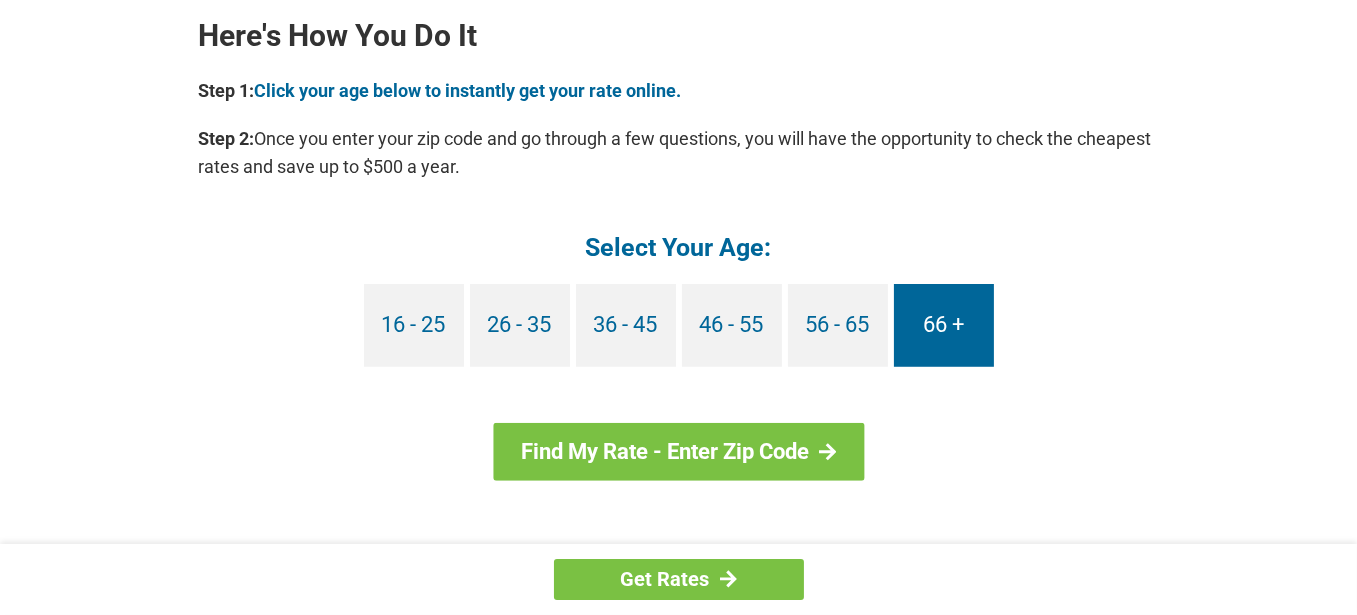 click on "66 +" at bounding box center [944, 325] 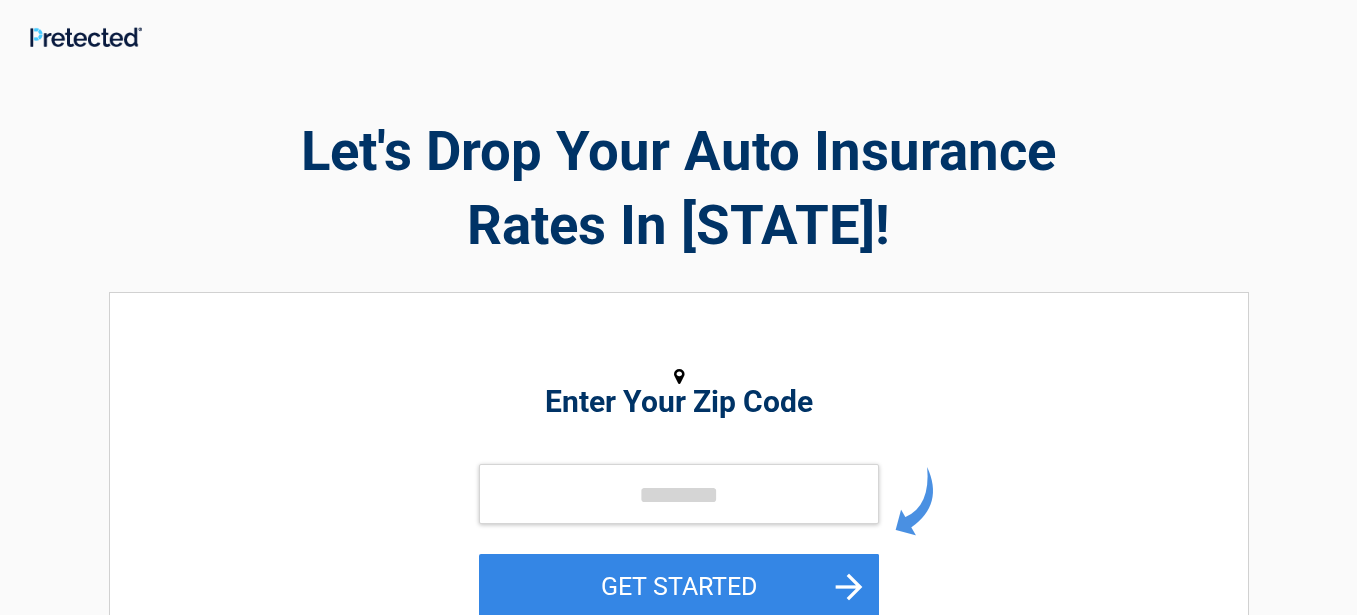 scroll, scrollTop: 0, scrollLeft: 0, axis: both 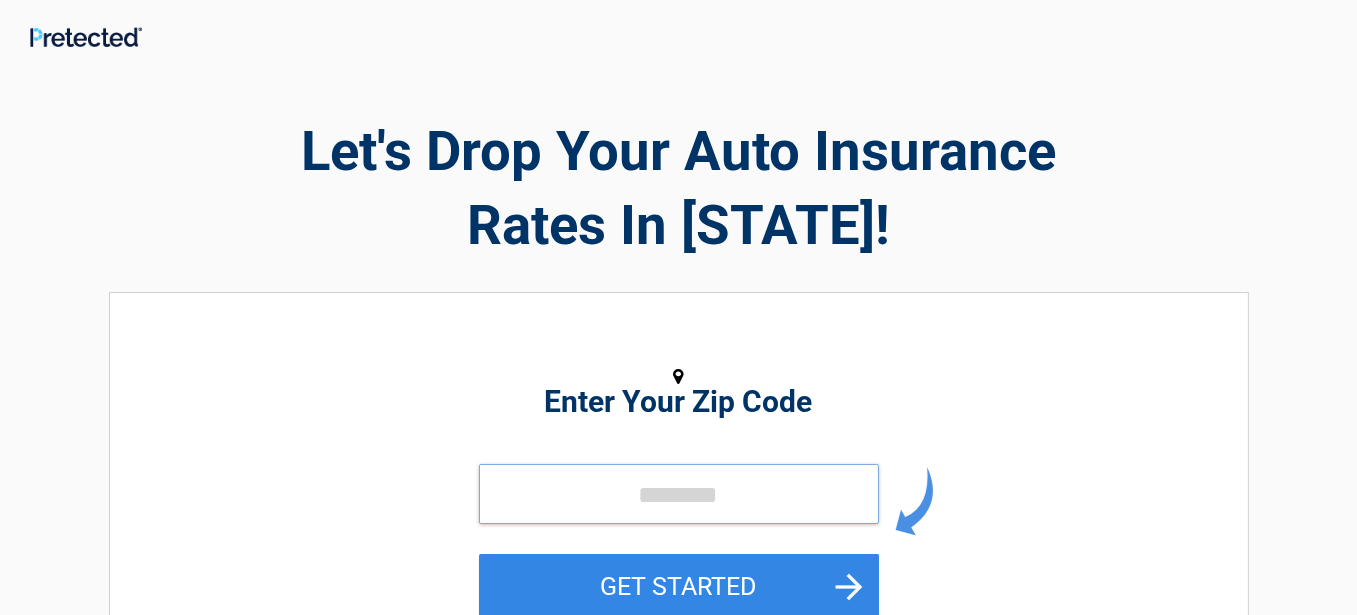 click at bounding box center [679, 494] 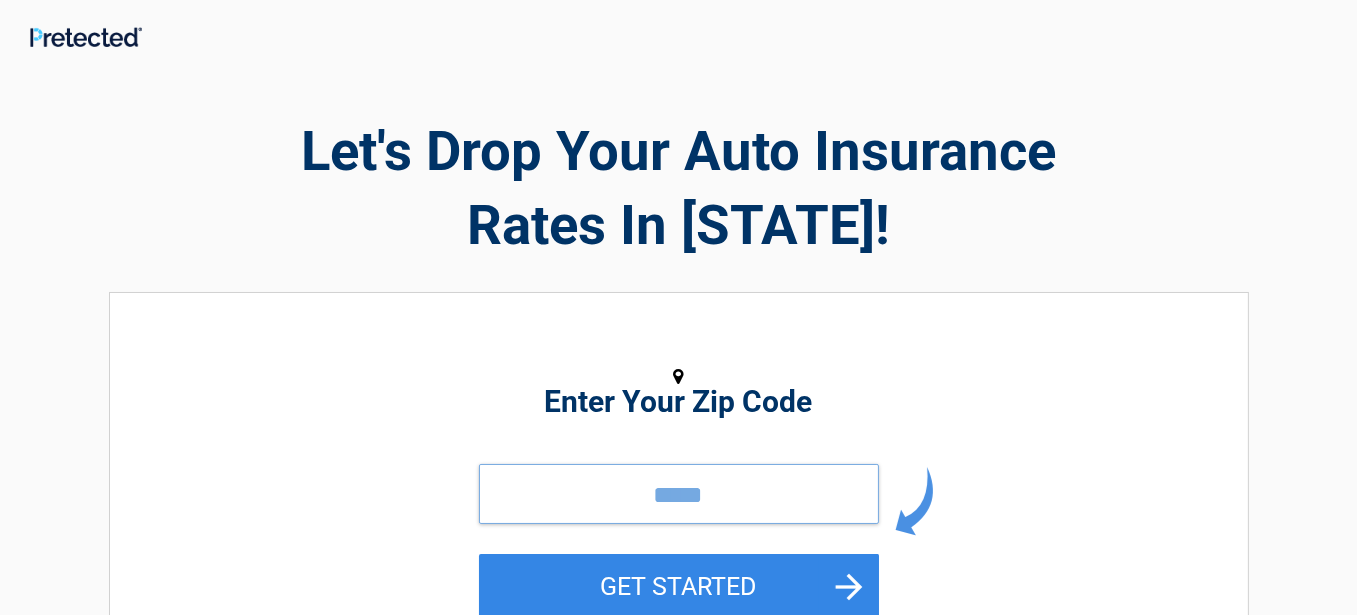 scroll, scrollTop: 366, scrollLeft: 0, axis: vertical 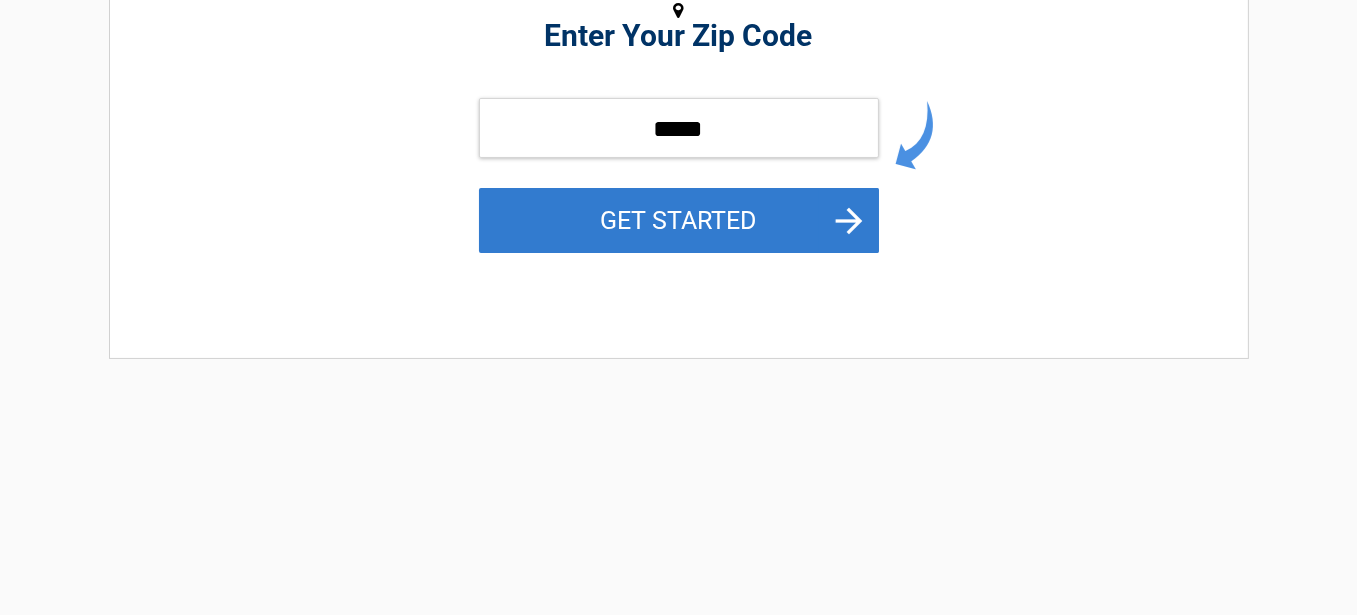 click on "GET STARTED" at bounding box center (679, 220) 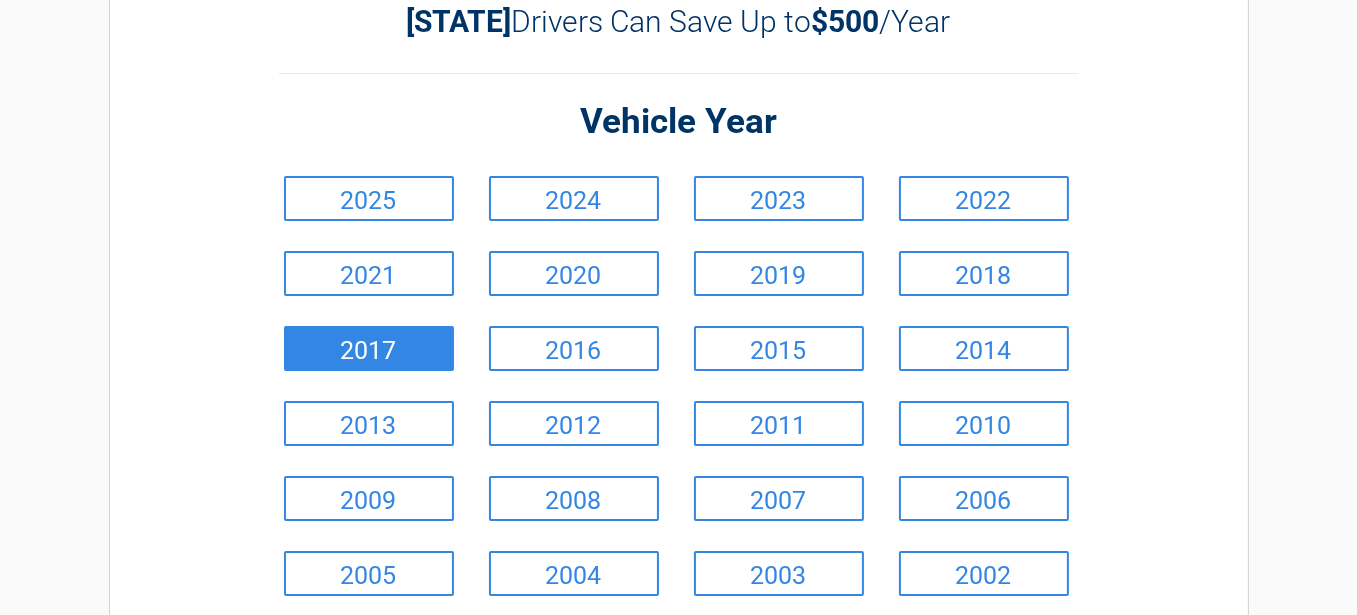 scroll, scrollTop: 0, scrollLeft: 0, axis: both 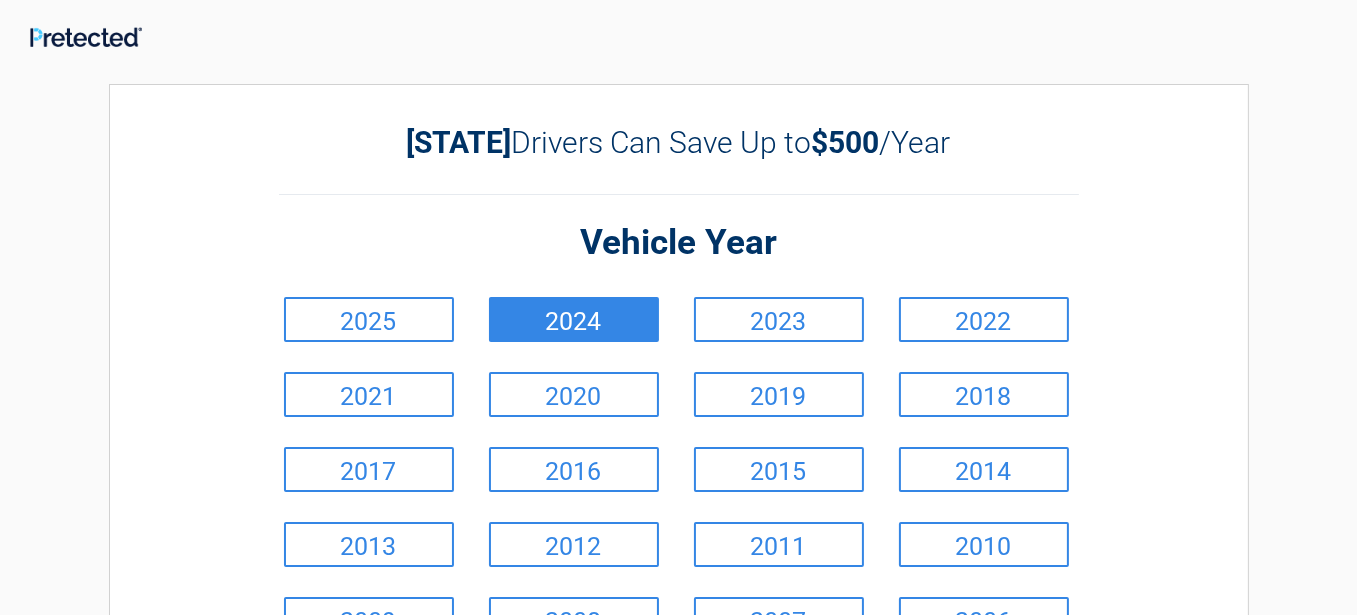 click on "2024" at bounding box center [574, 319] 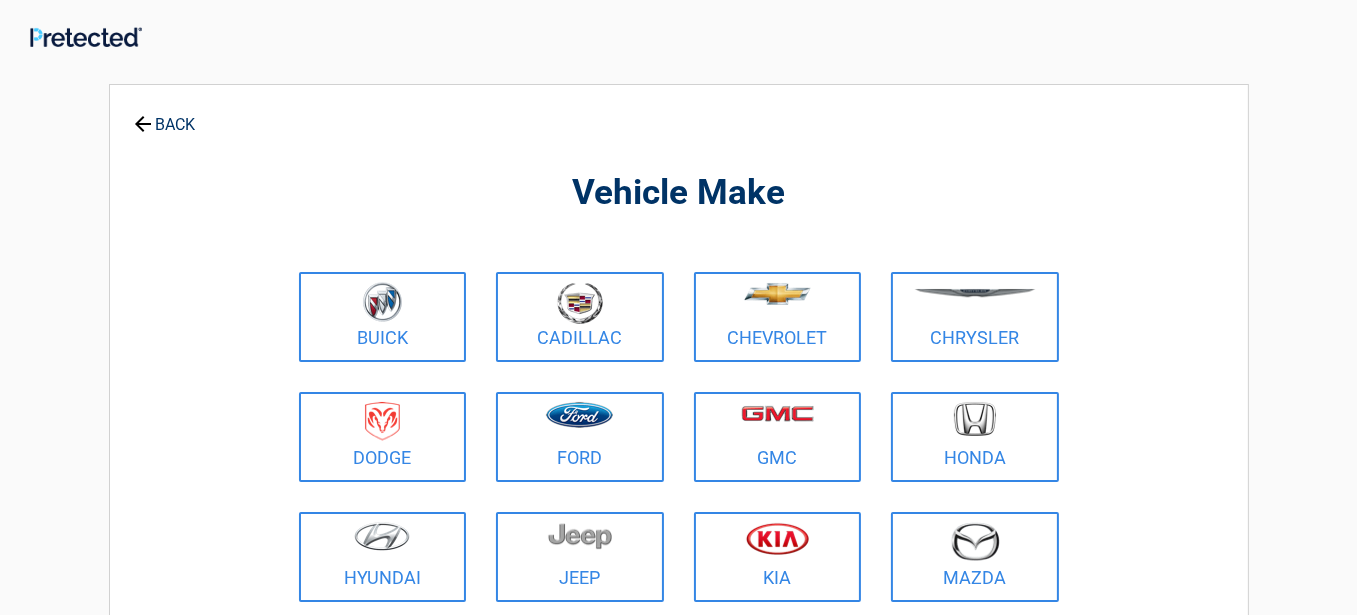 scroll, scrollTop: 366, scrollLeft: 0, axis: vertical 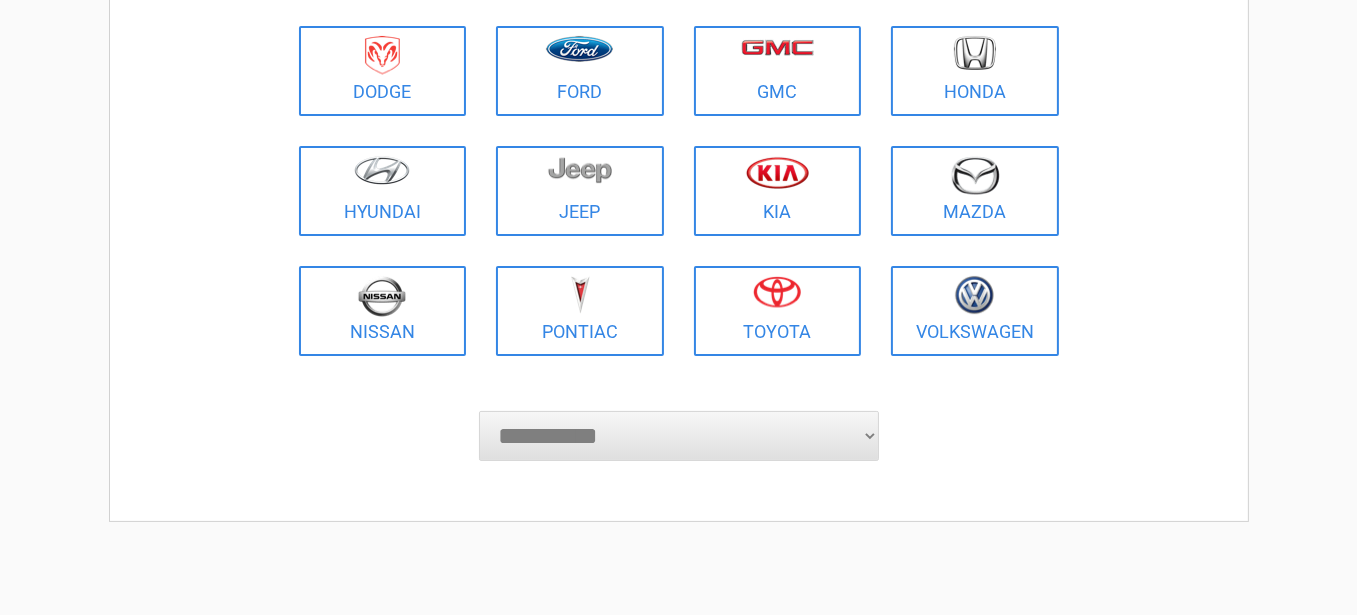 click on "[CREDIT_CARD]" at bounding box center (679, 436) 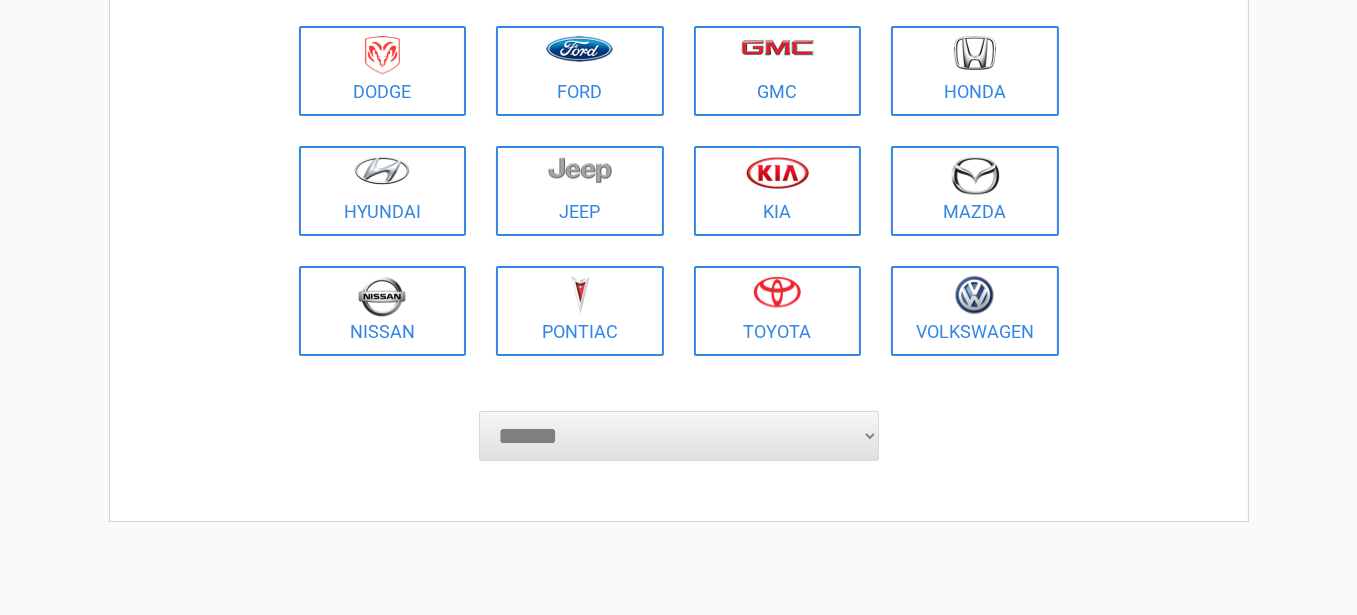 click on "[CREDIT_CARD]" at bounding box center (679, 436) 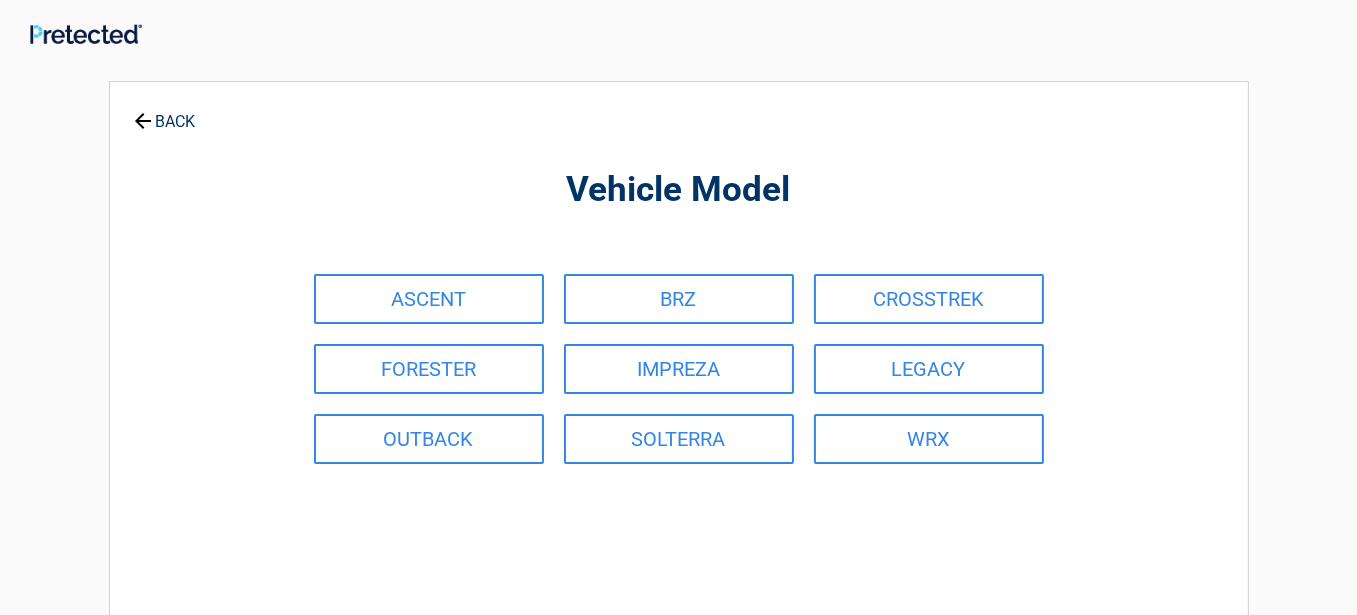 scroll, scrollTop: 0, scrollLeft: 0, axis: both 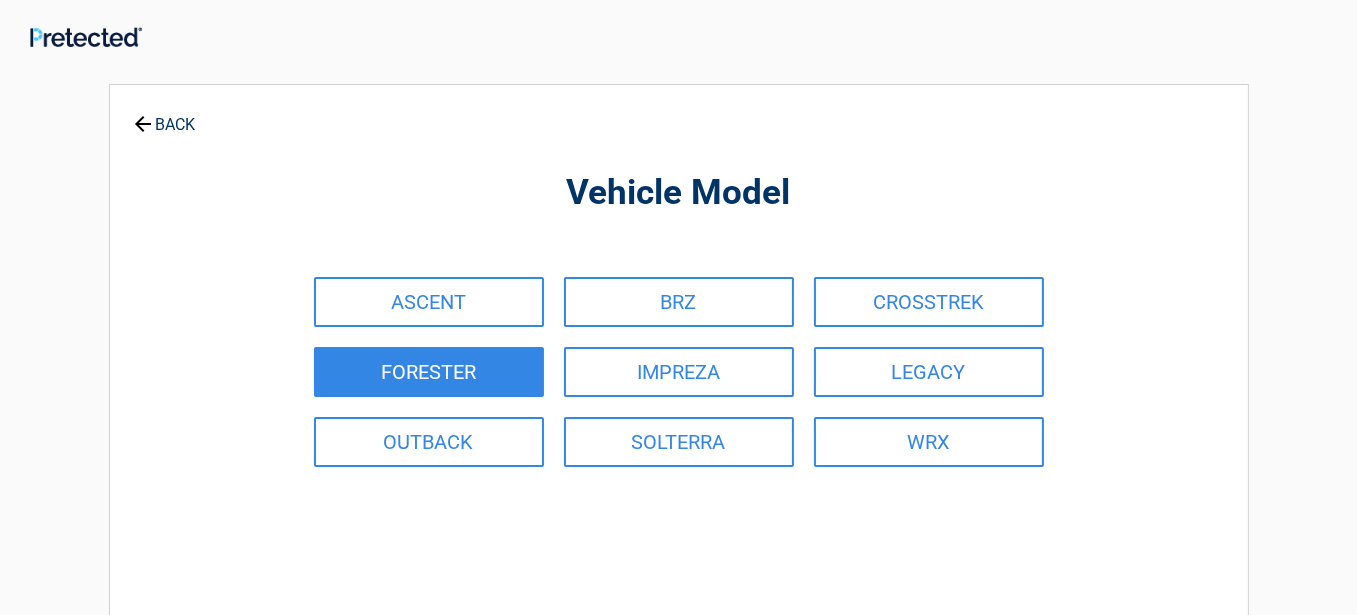 click on "FORESTER" at bounding box center [429, 372] 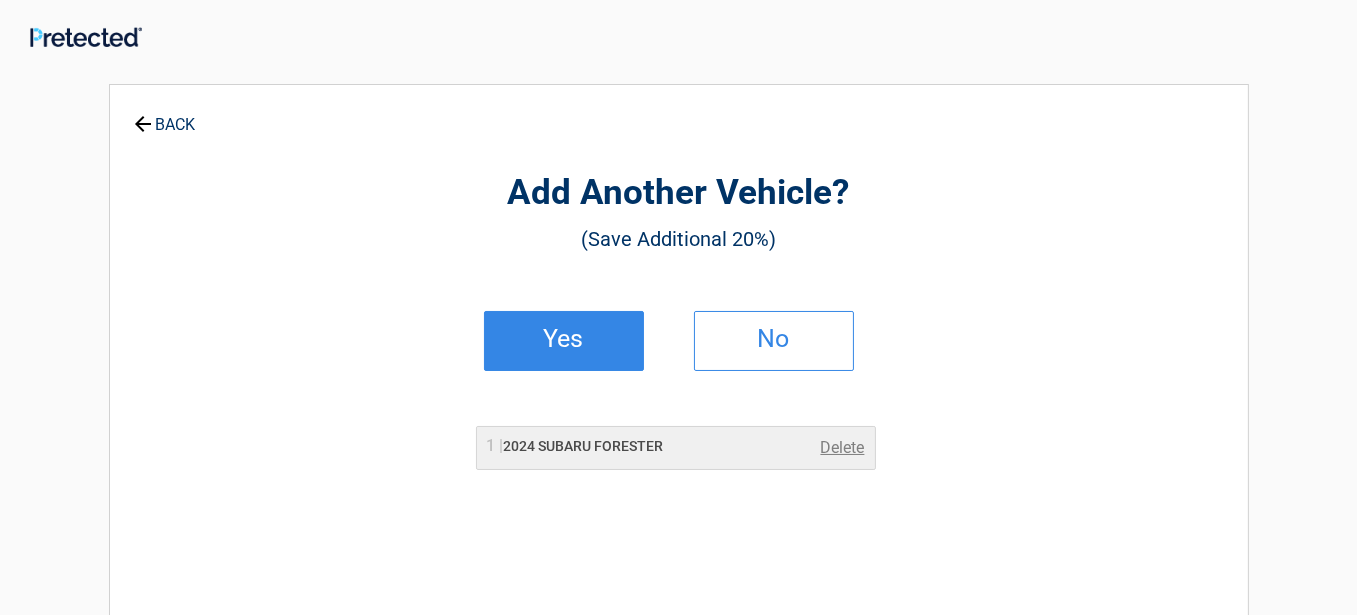 click on "Yes" at bounding box center [564, 339] 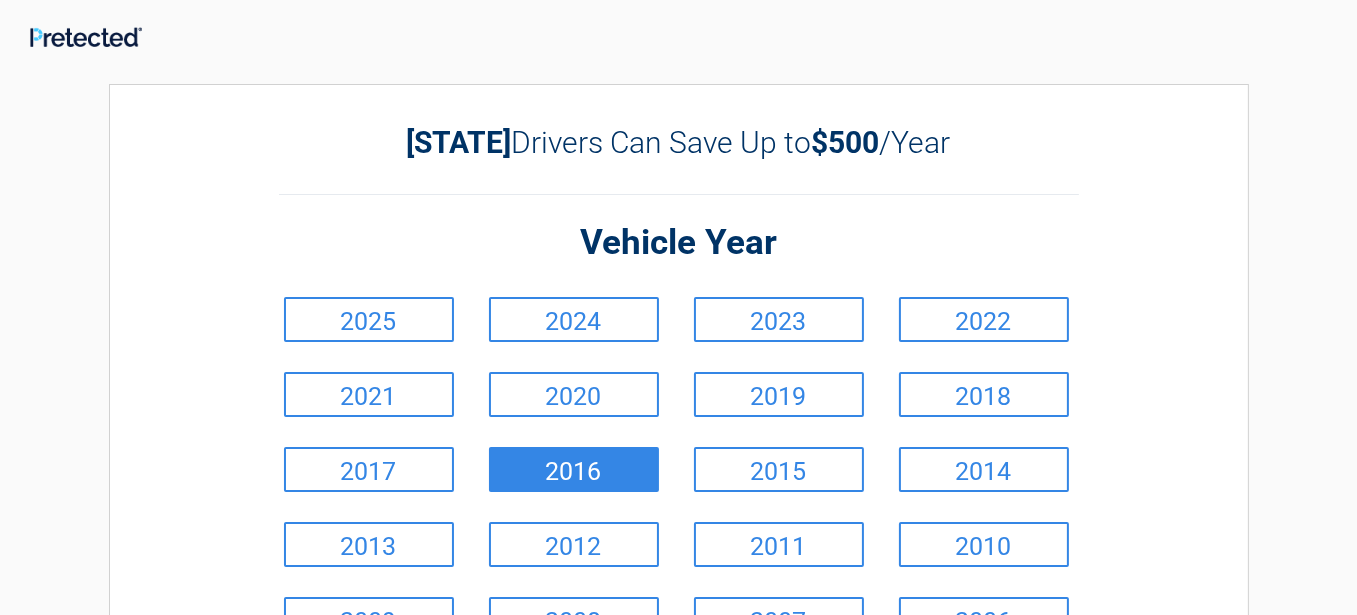 click on "2016" at bounding box center (574, 469) 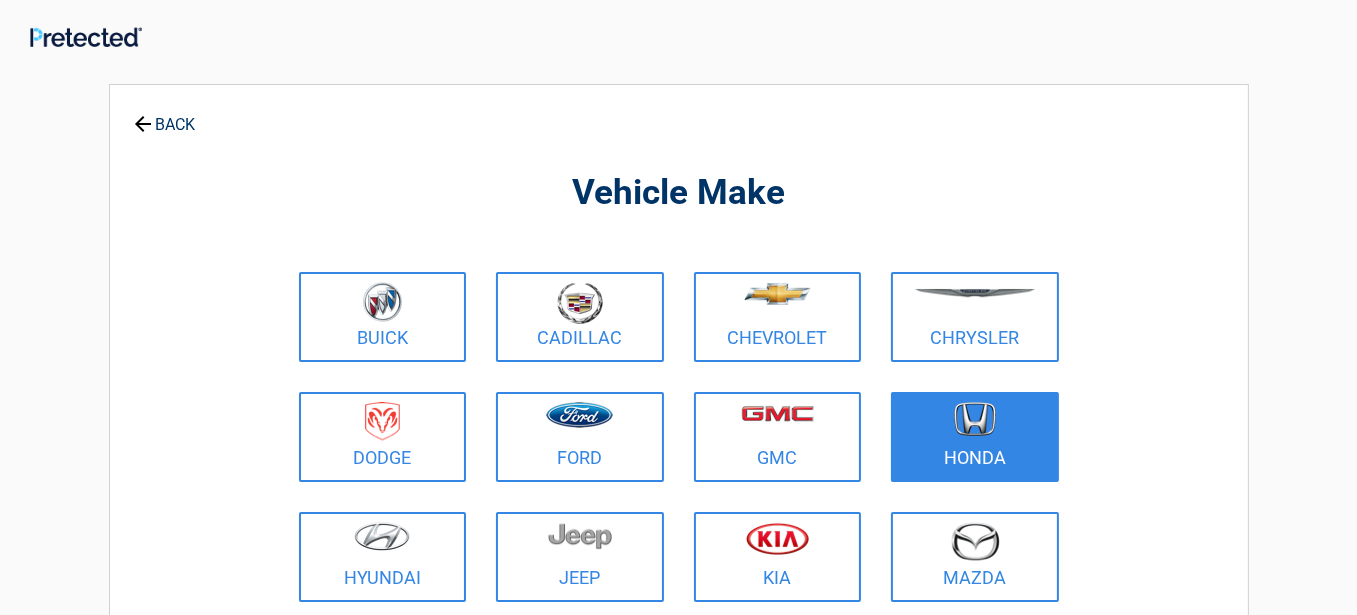 click on "Honda" at bounding box center [975, 437] 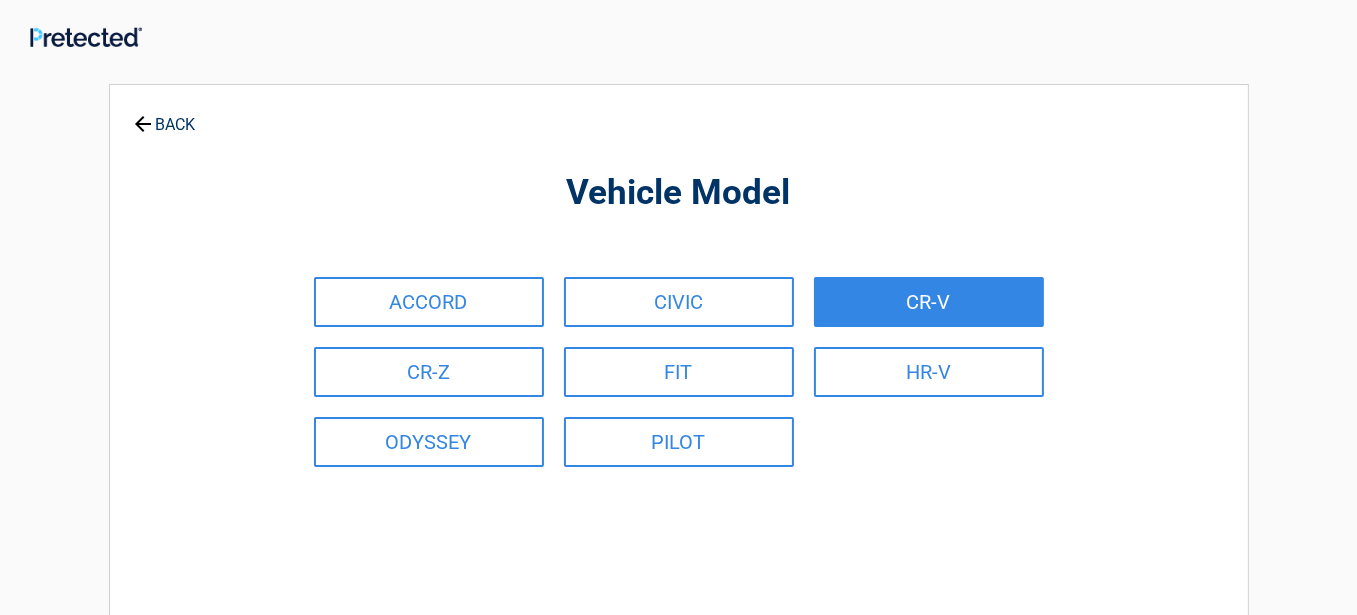 click on "CR-V" at bounding box center [929, 302] 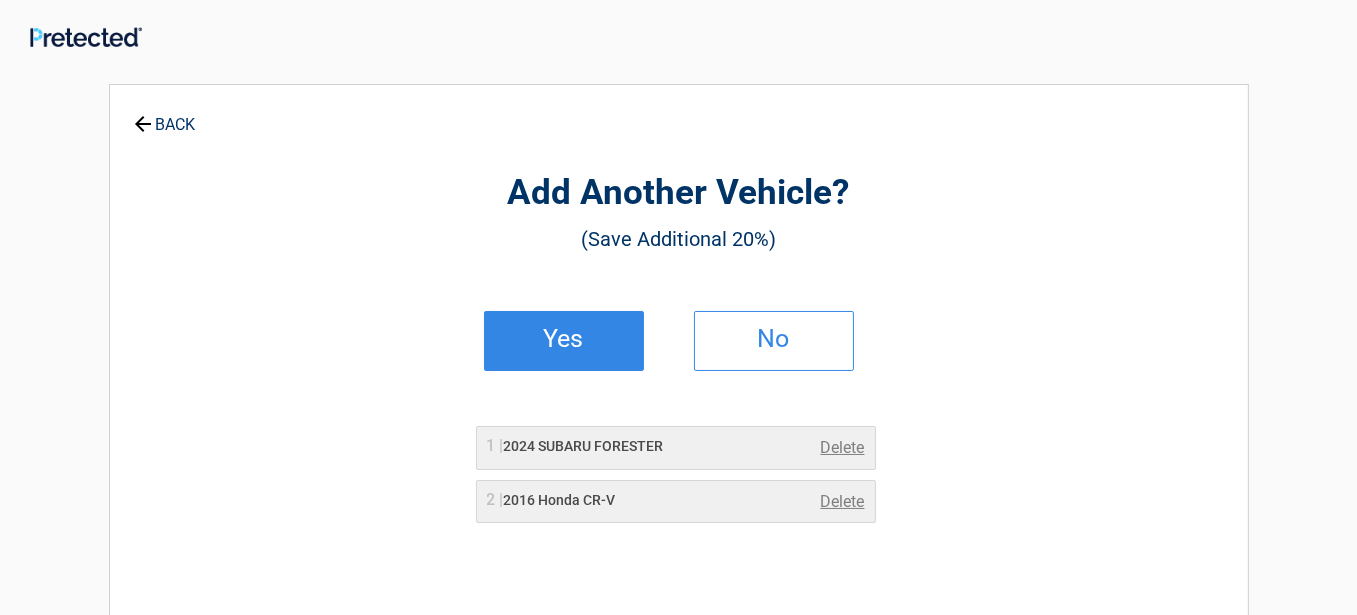 click on "Yes" at bounding box center [564, 341] 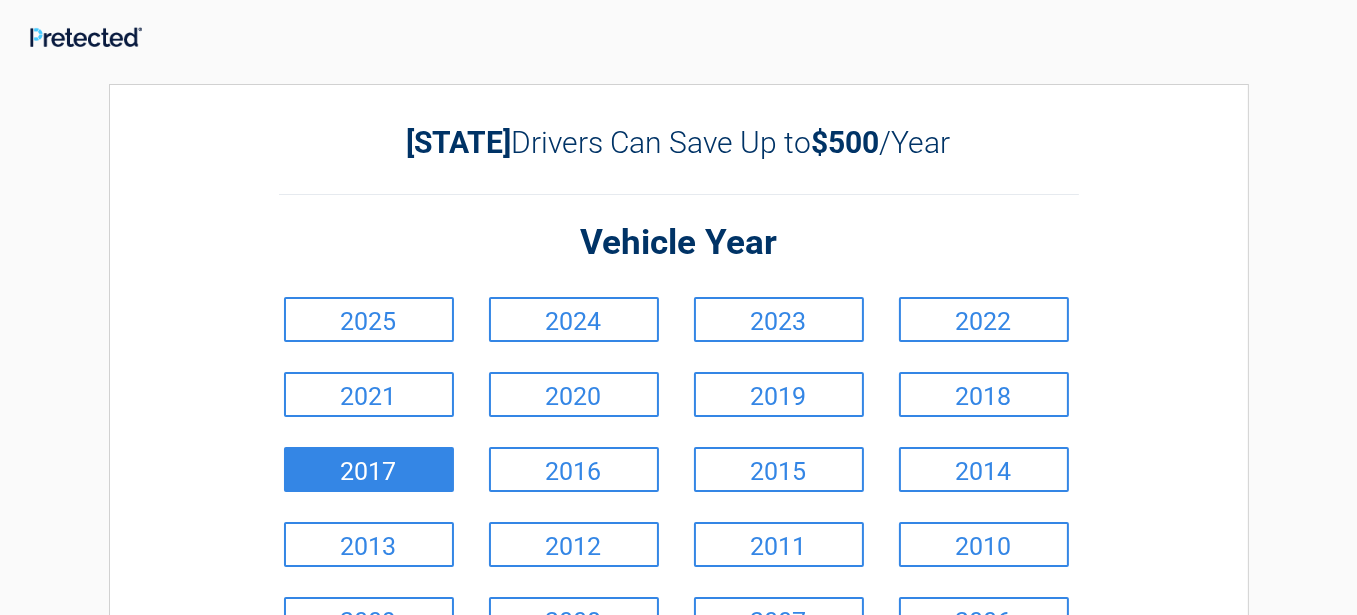 click on "2017" at bounding box center [369, 469] 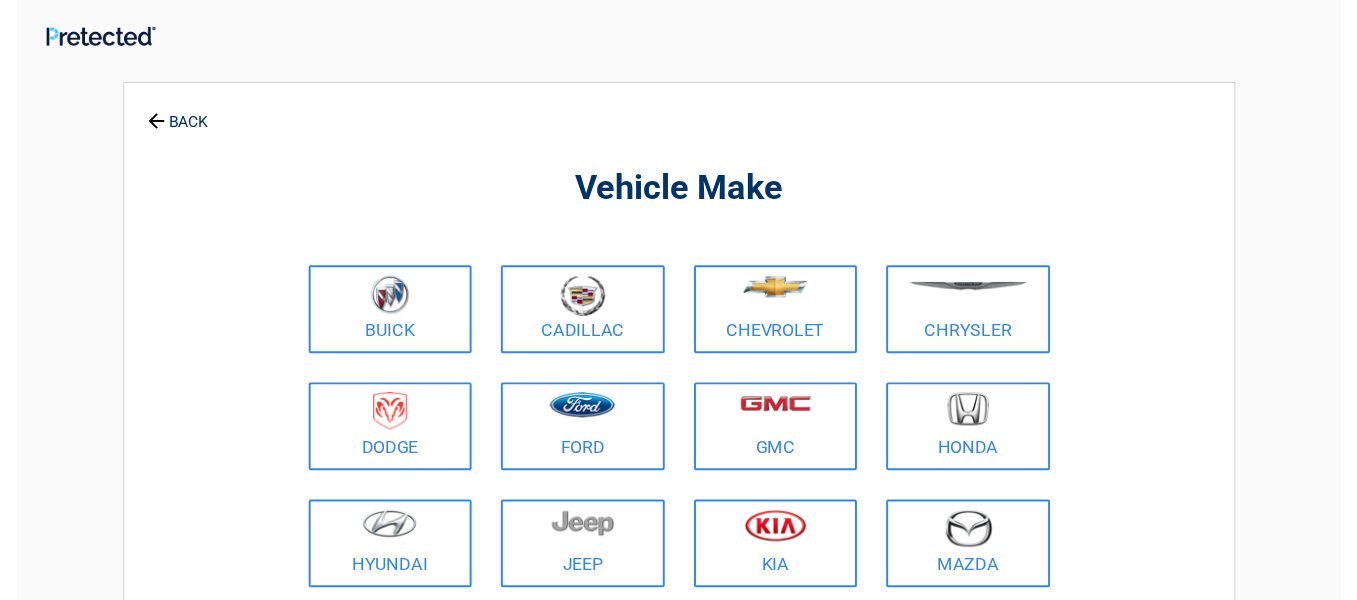 scroll, scrollTop: 366, scrollLeft: 0, axis: vertical 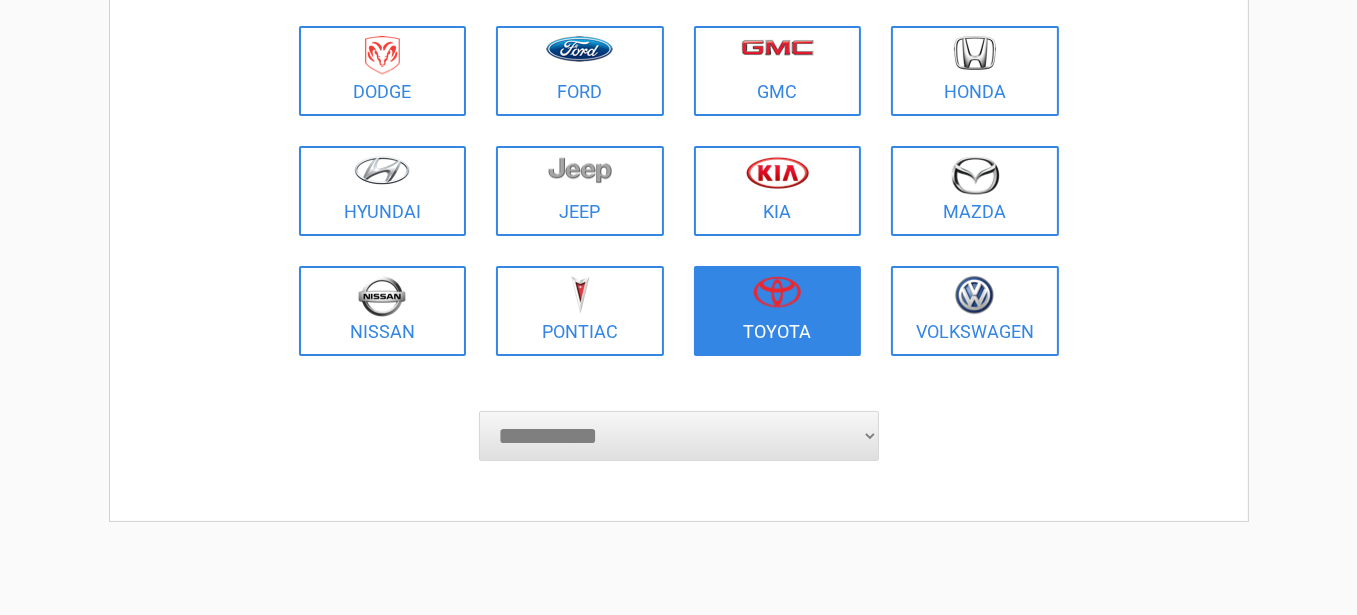 click on "Toyota" at bounding box center (778, 311) 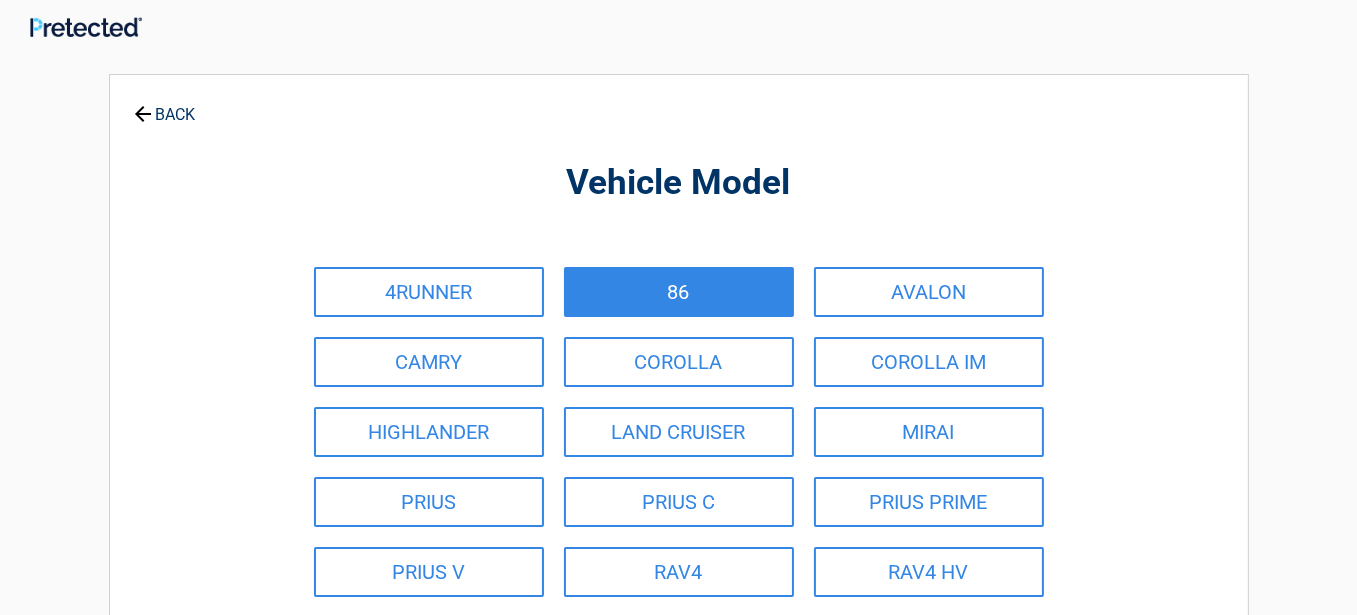 scroll, scrollTop: 0, scrollLeft: 0, axis: both 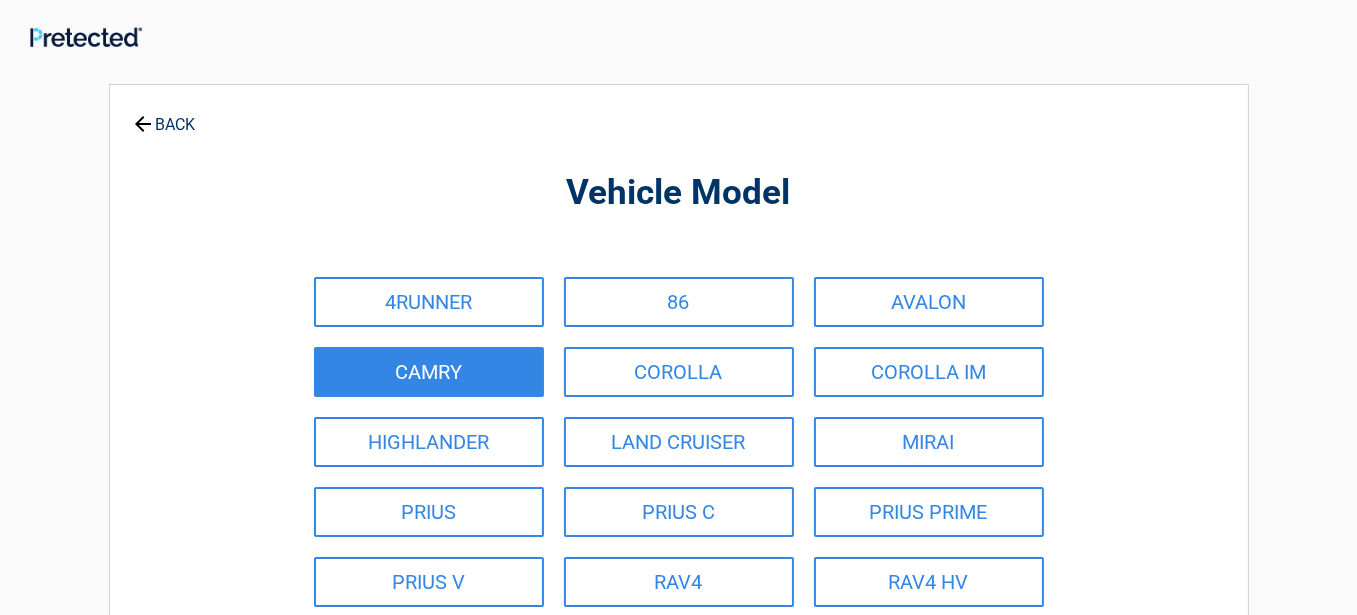click on "CAMRY" at bounding box center [429, 372] 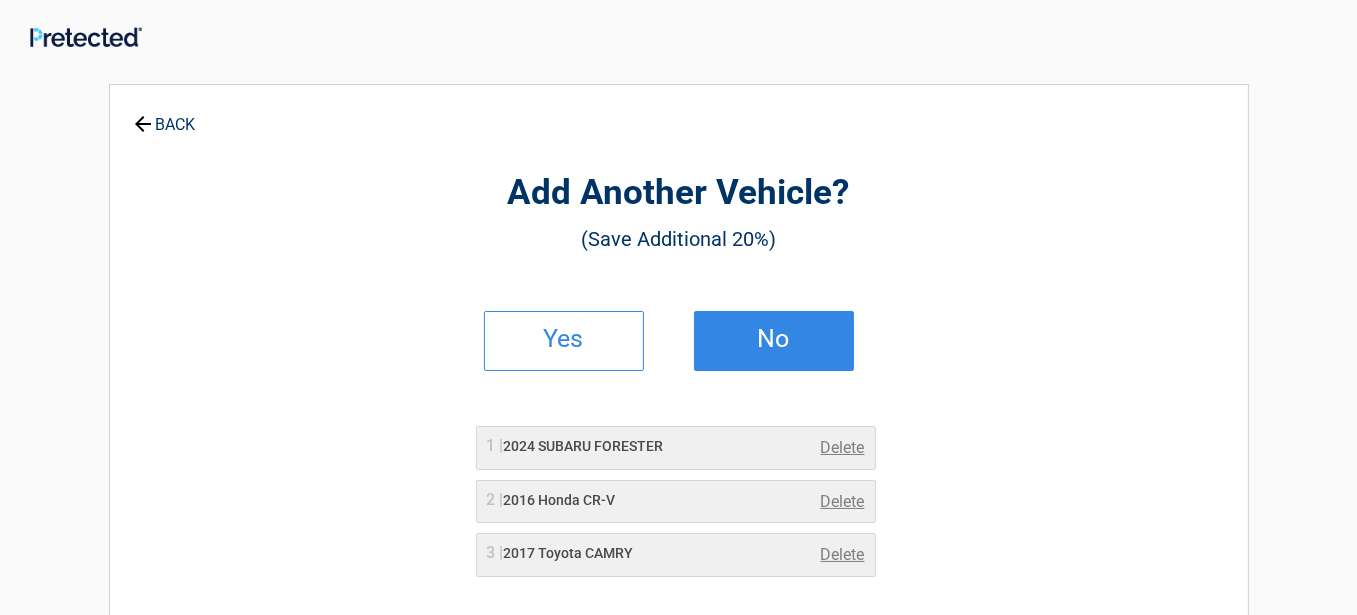 click on "No" at bounding box center [774, 339] 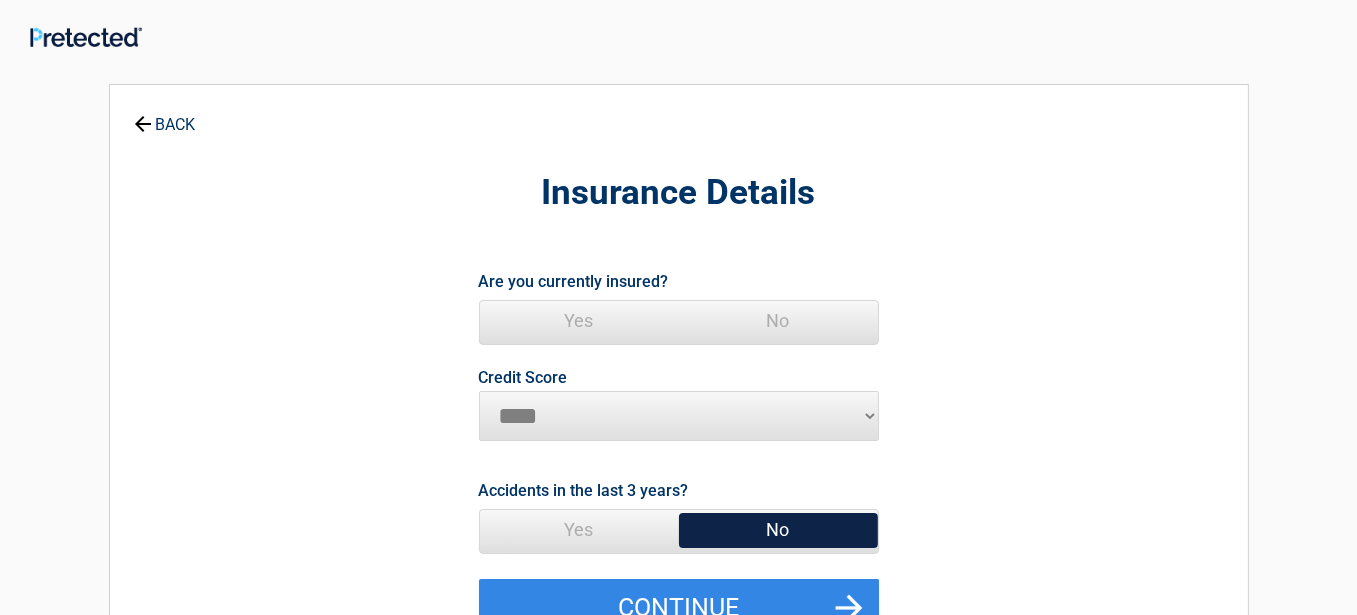click on "Yes" at bounding box center (579, 321) 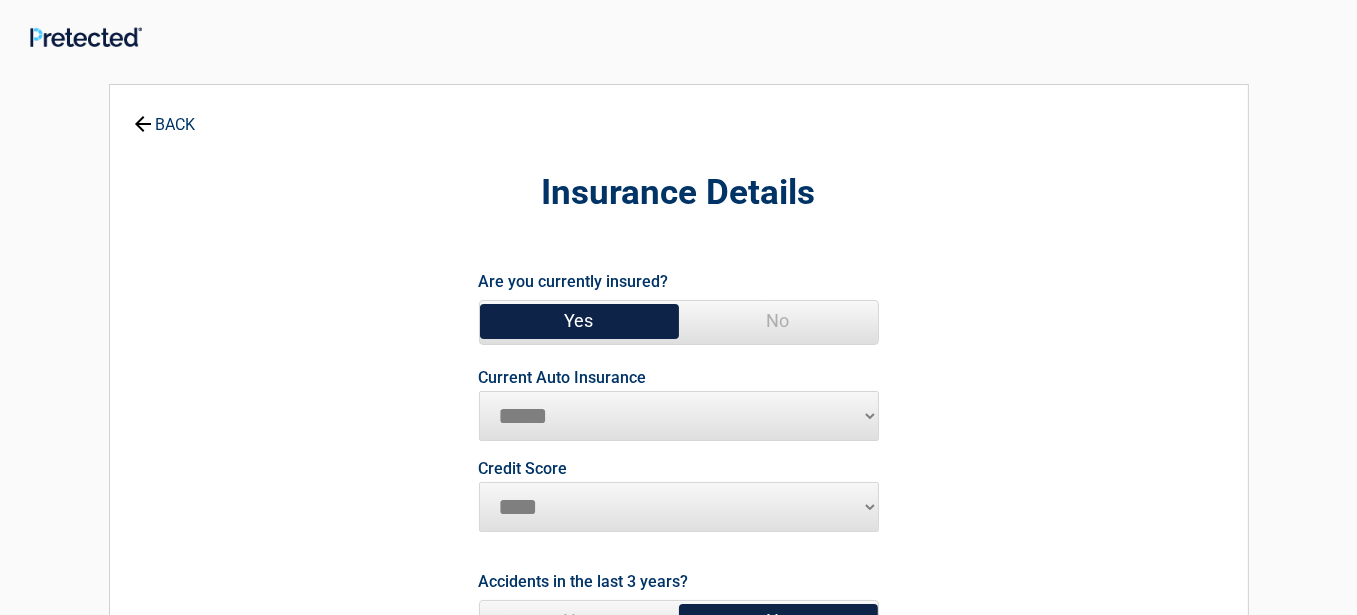 click on "**********" at bounding box center [679, 416] 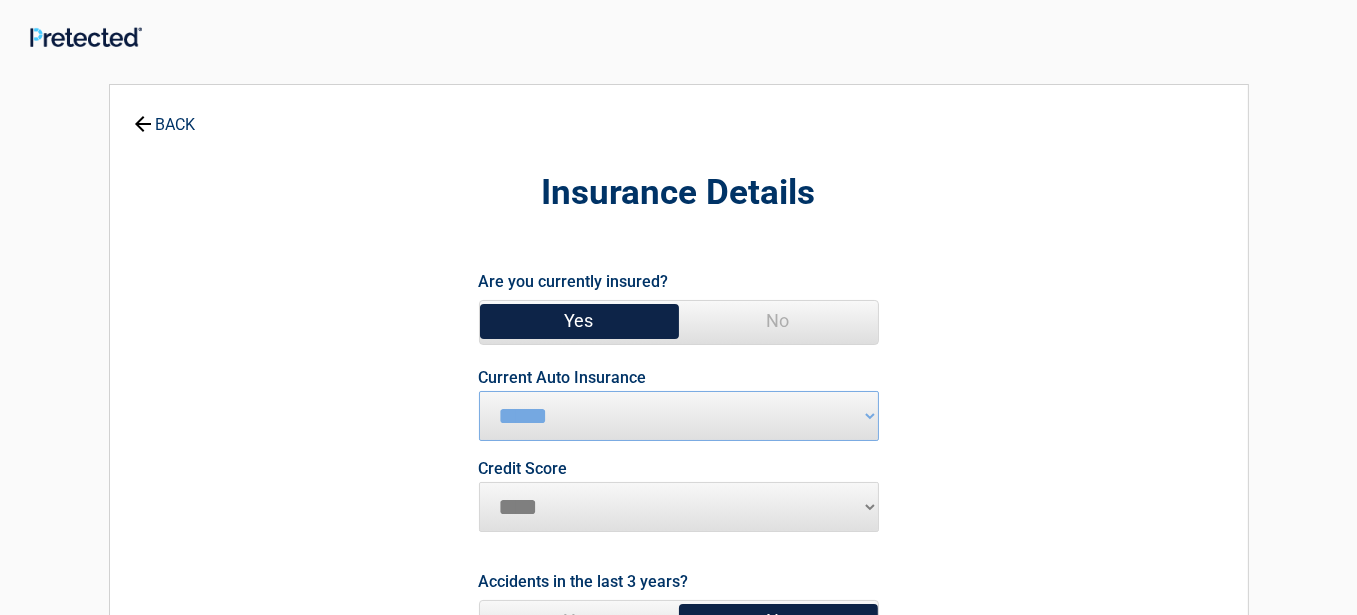 click on "**********" at bounding box center (679, 416) 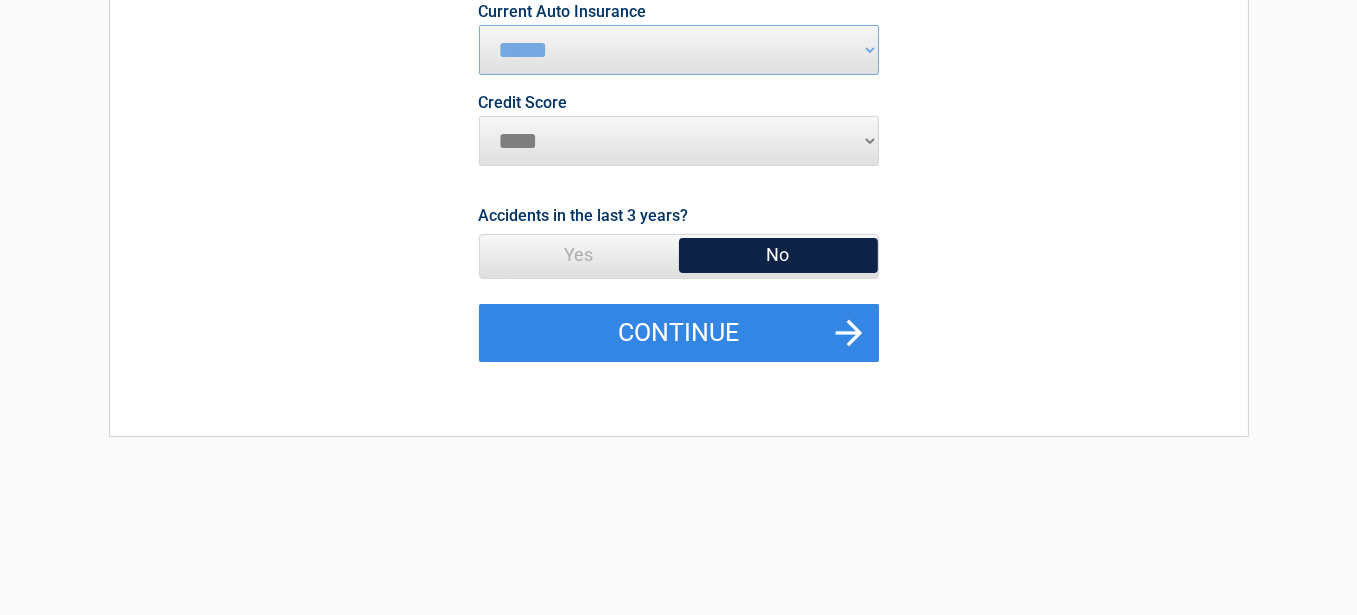 click on "*********
****
*******
****" at bounding box center [679, 141] 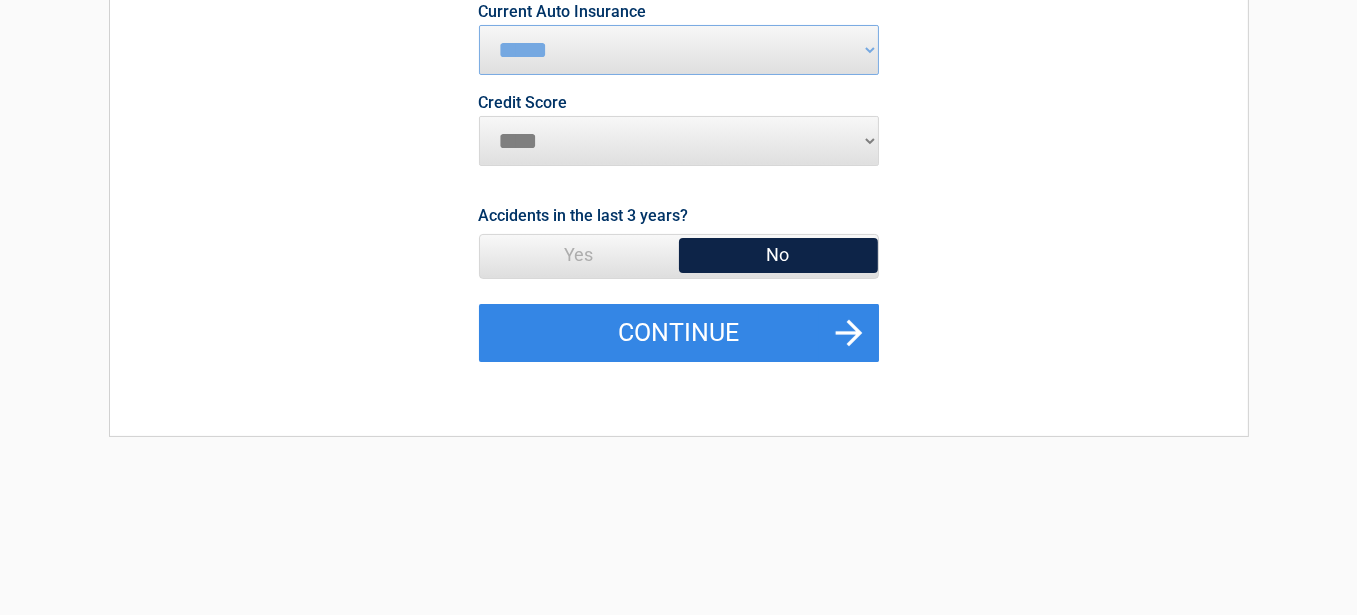select on "*********" 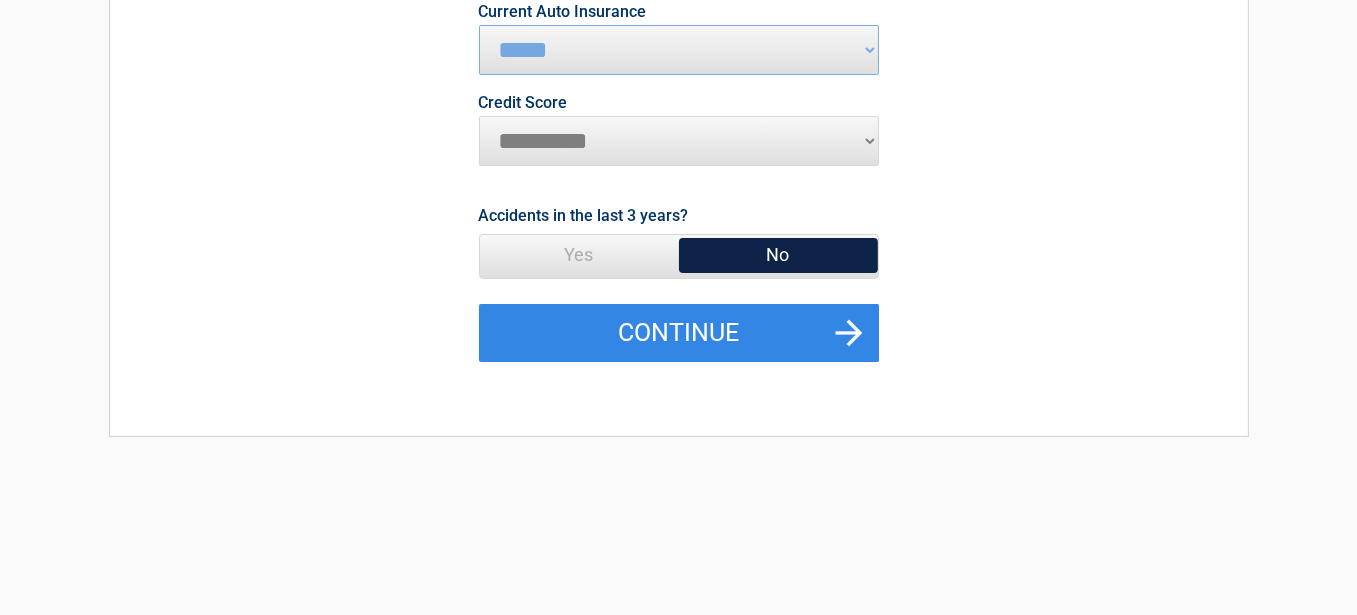 click on "*********
****
*******
****" at bounding box center (679, 141) 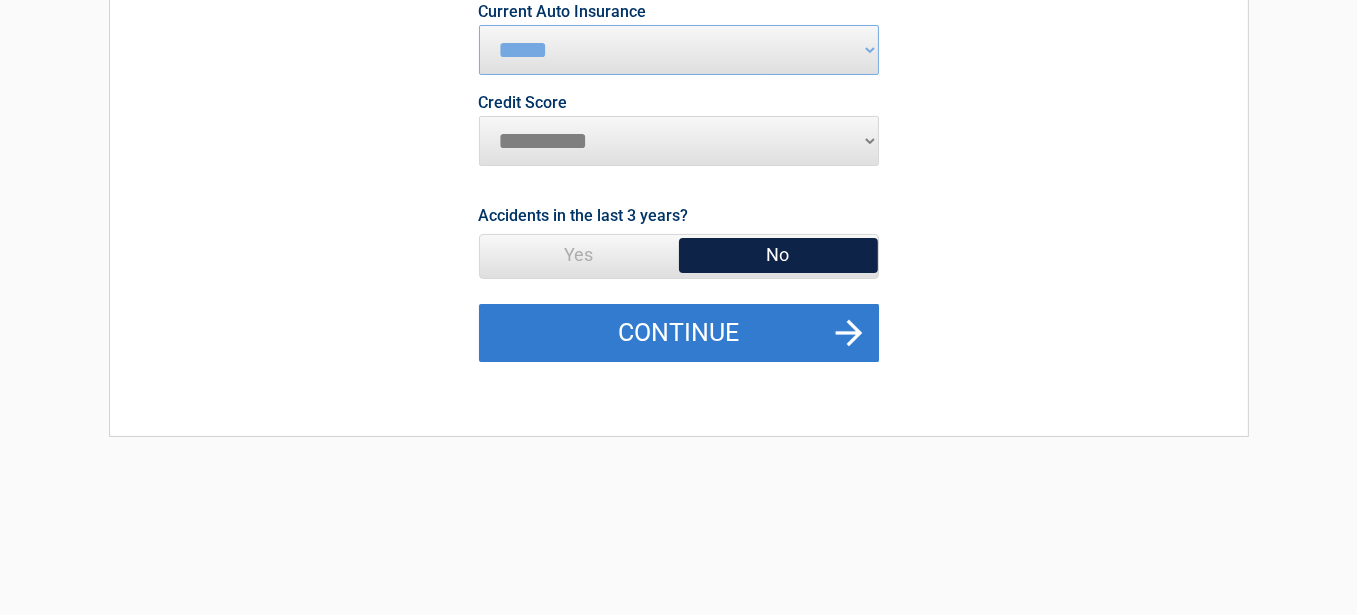 click on "Continue" at bounding box center [679, 333] 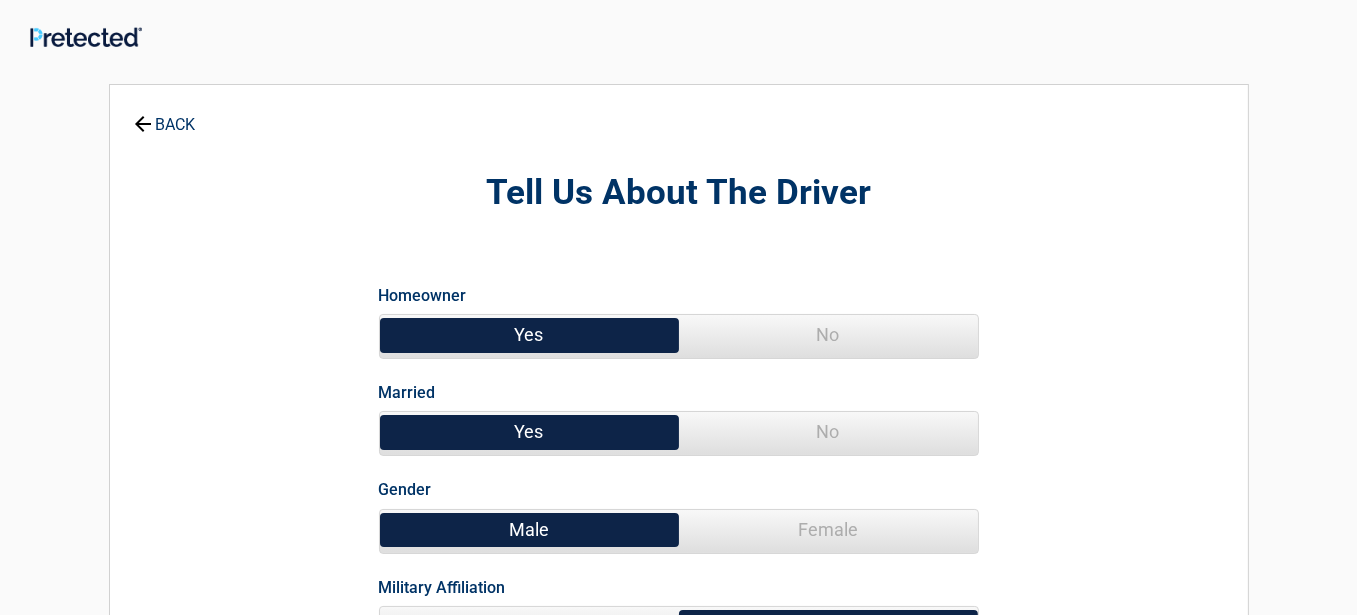 scroll, scrollTop: 366, scrollLeft: 0, axis: vertical 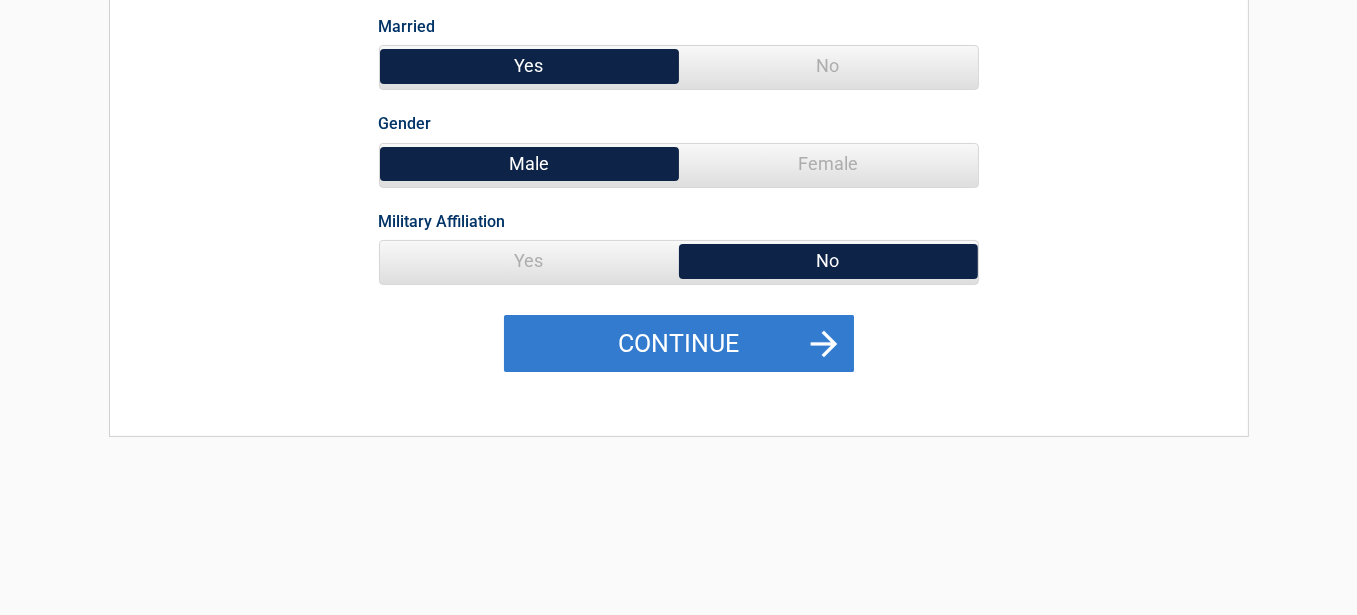 click on "Continue" at bounding box center (679, 344) 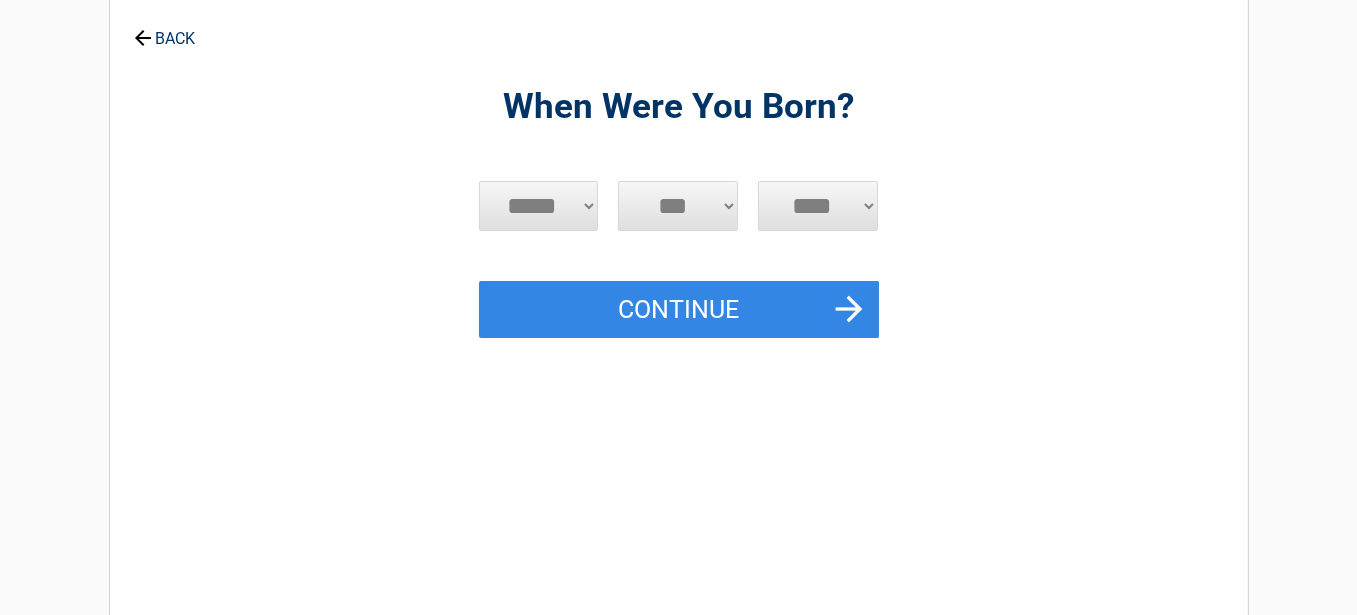 scroll, scrollTop: 0, scrollLeft: 0, axis: both 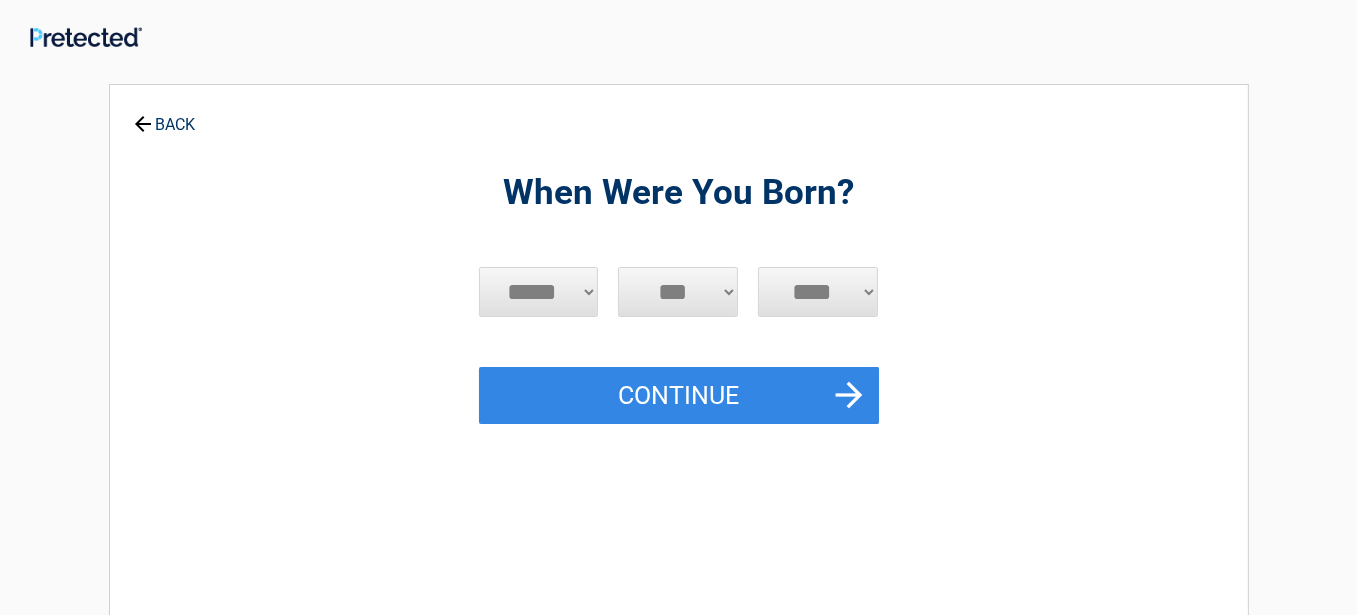 click on "*****
***
***
***
***
***
***
***
***
***
***
***
***" at bounding box center (539, 292) 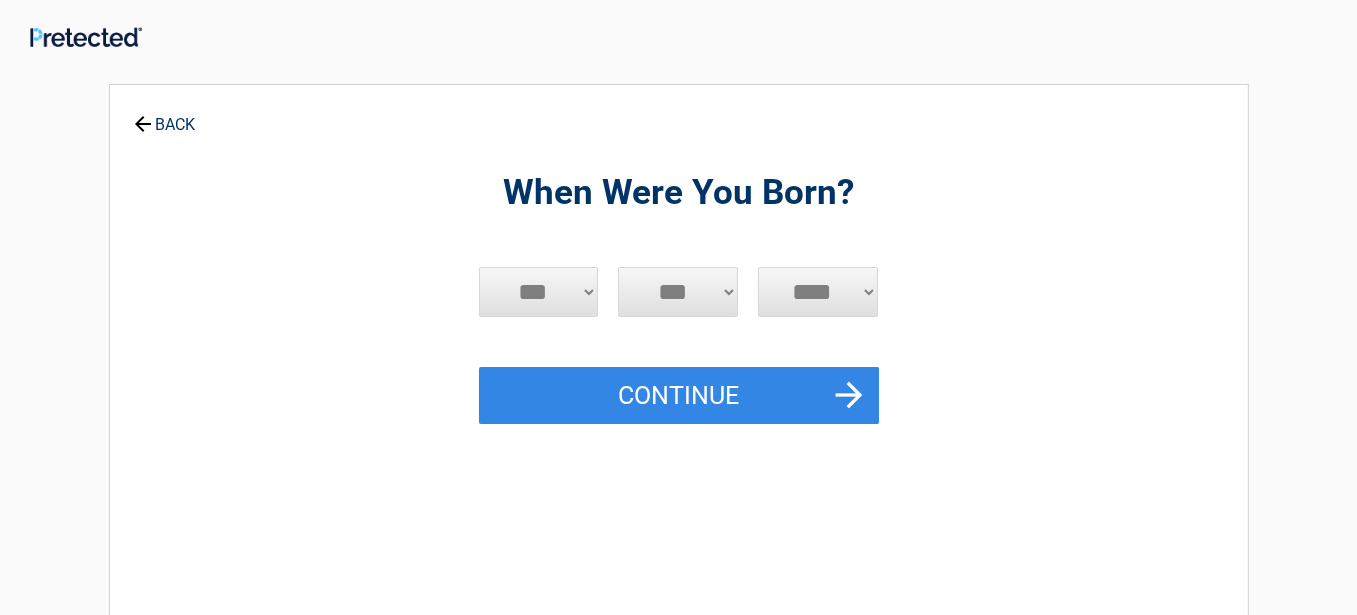 click on "*****
***
***
***
***
***
***
***
***
***
***
***
***" at bounding box center [539, 292] 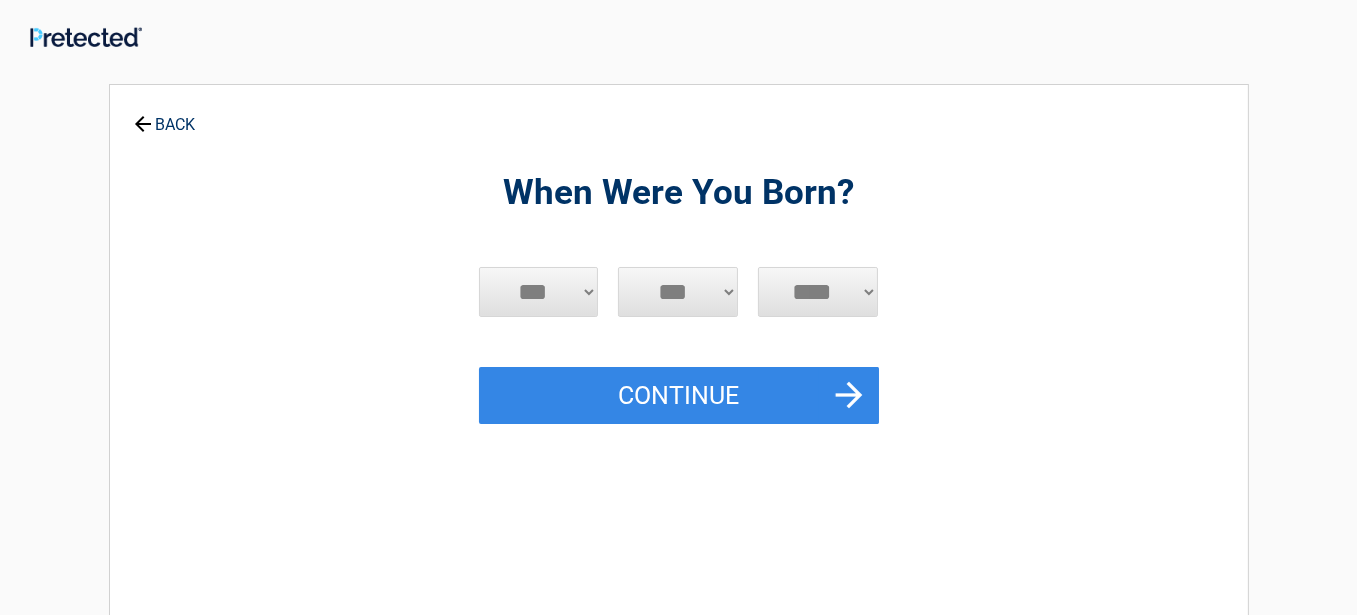 click on "*** * * * * * * * * * ** ** ** ** ** ** ** ** ** ** ** ** ** ** ** ** ** ** ** ** ** **" at bounding box center [678, 292] 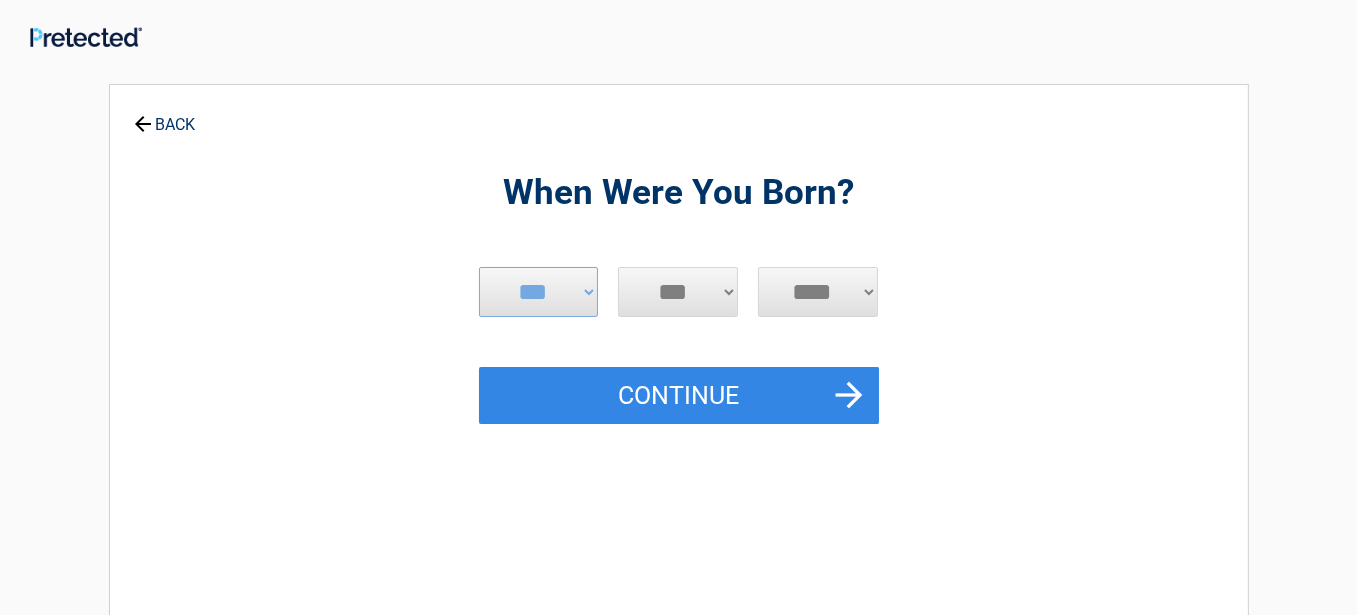 select on "**" 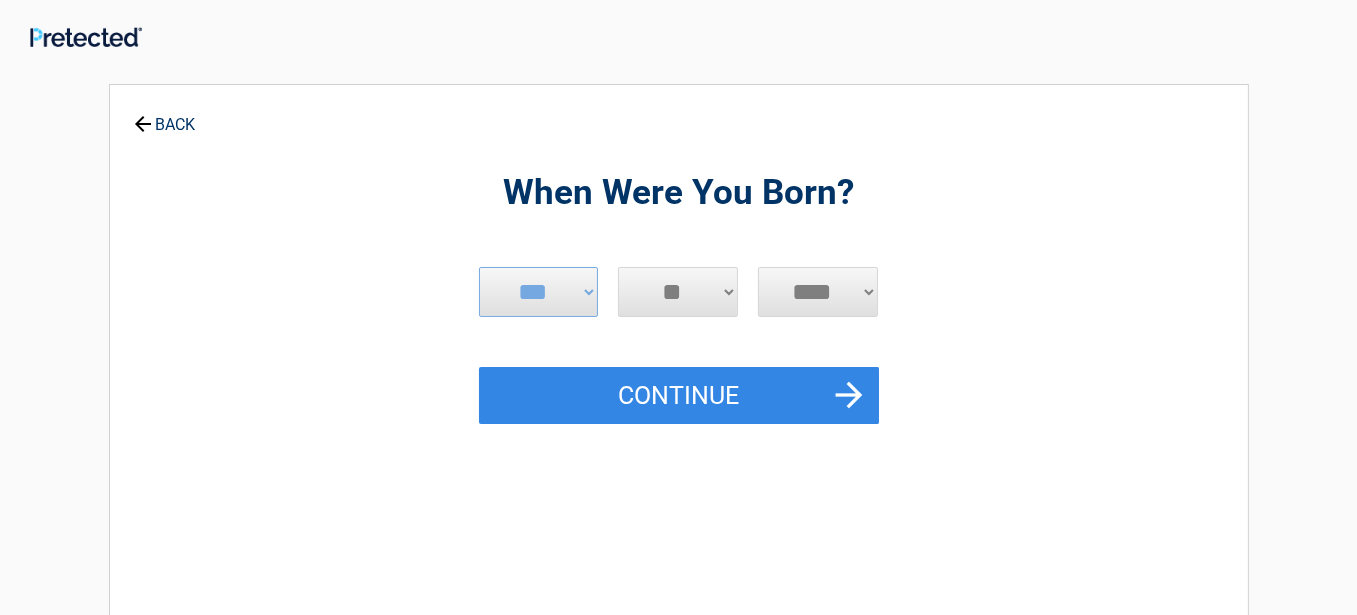 click on "*** * * * * * * * * * ** ** ** ** ** ** ** ** ** ** ** ** ** ** ** ** ** ** ** ** ** **" at bounding box center (678, 292) 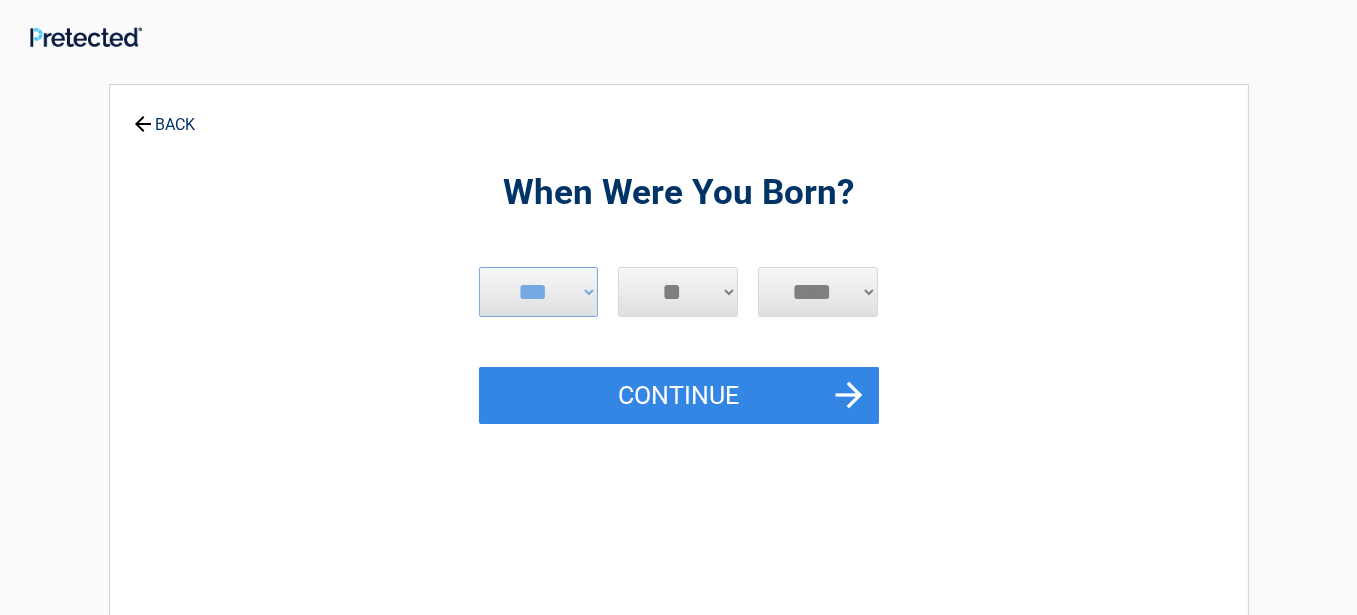 click on "****
****
****
****
****
****
****
****
****
****
****
****
****
****
****
****
****
****
****
****
****
****
****
****
****
****
****
****
****
****
****
****
****
****
****
****
****
****
****
****
****
****
****
****
****
****
****
****
****
****
****
****
****
****
****
****
****
****
****
****
****
****
****
****" at bounding box center (818, 292) 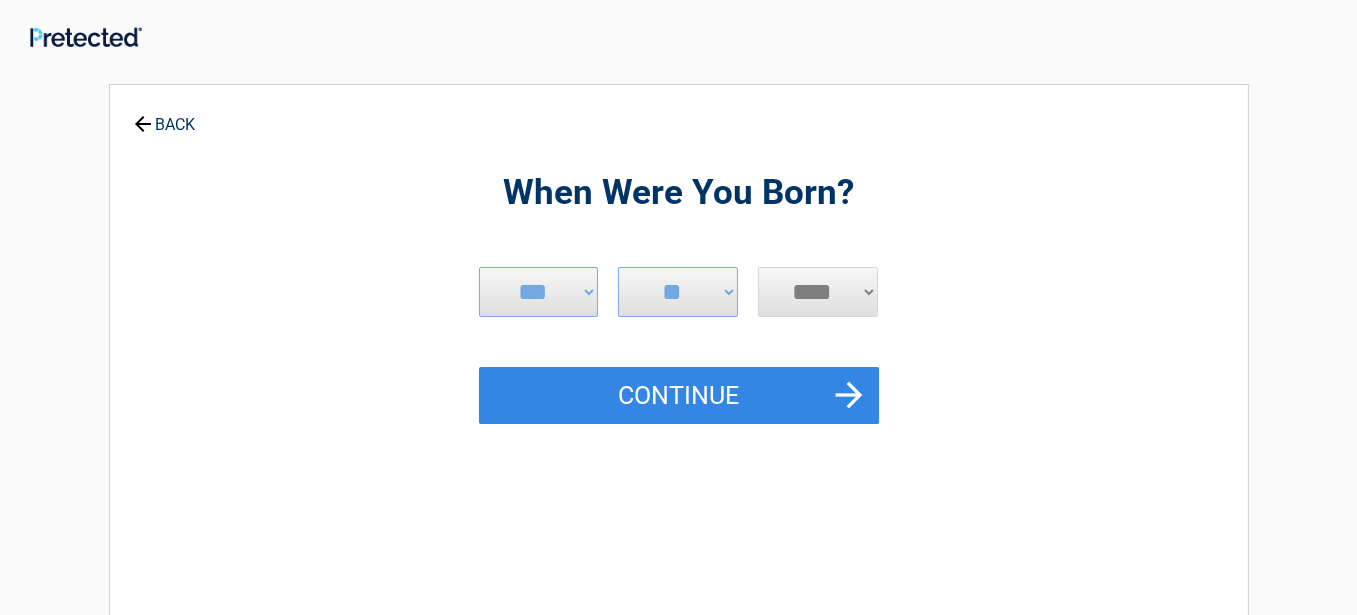 select on "****" 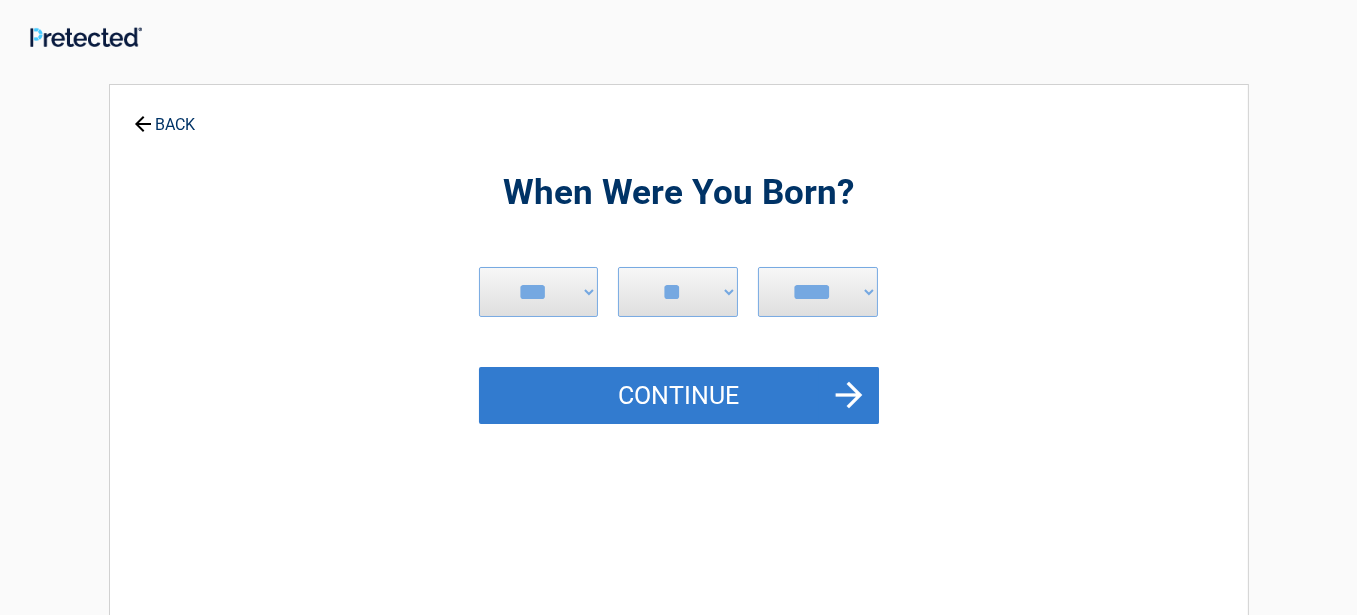 click on "Continue" at bounding box center (679, 396) 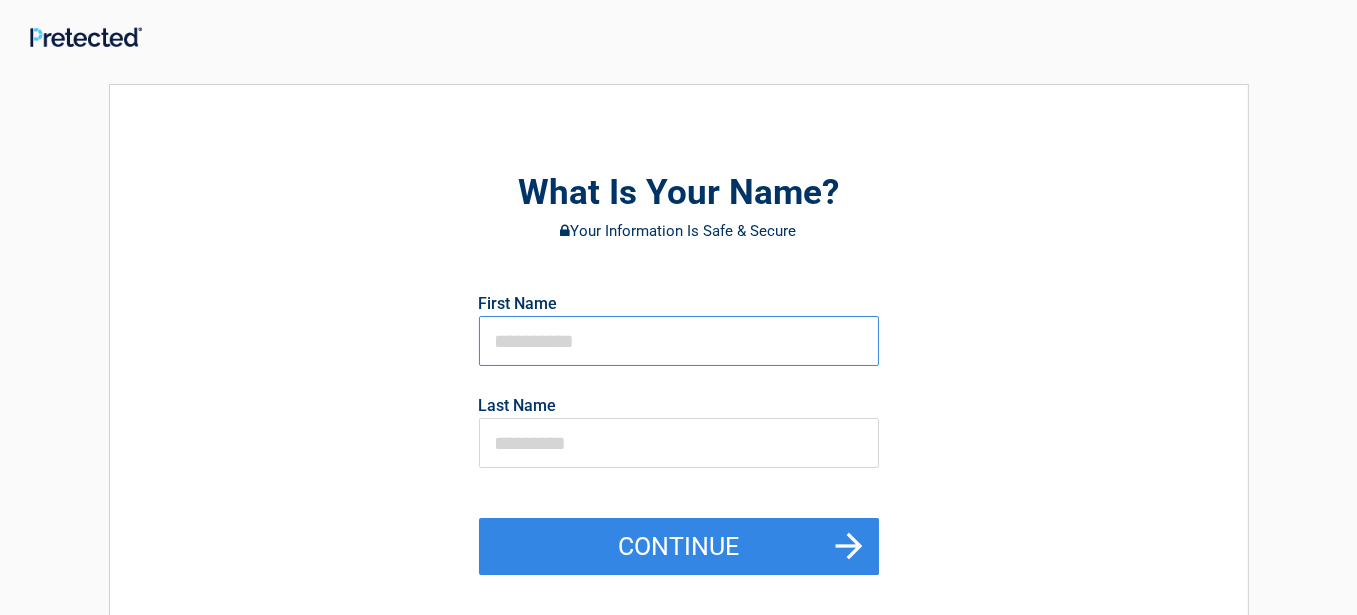 click at bounding box center (679, 341) 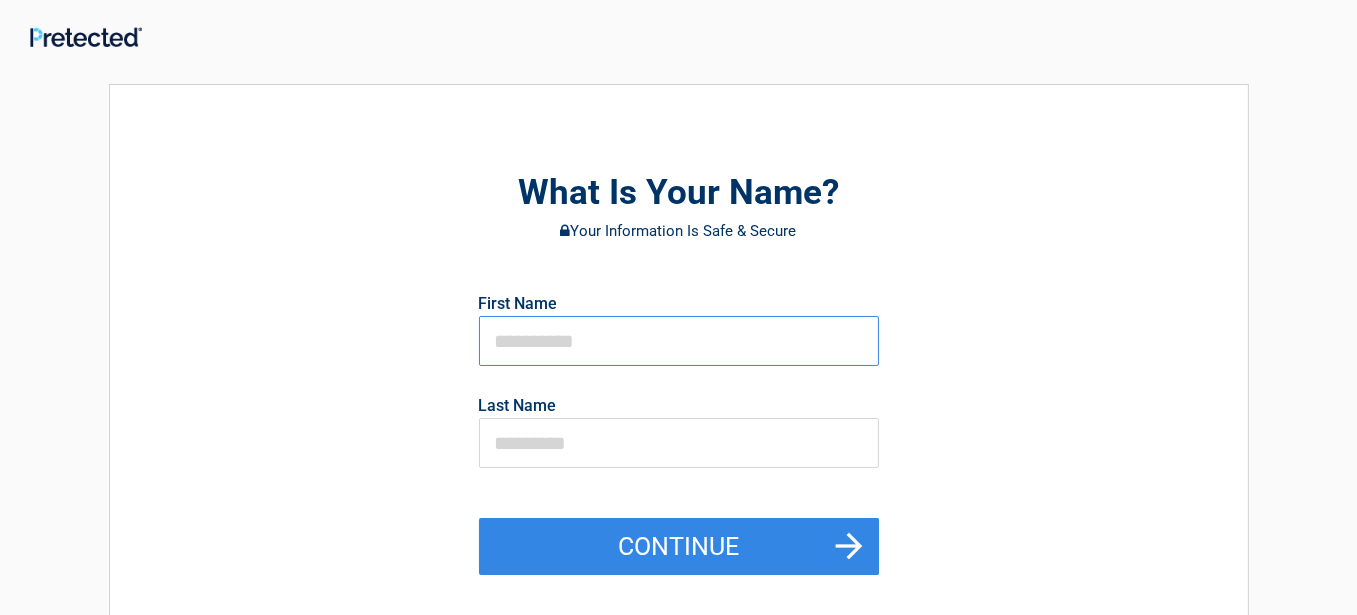 click at bounding box center (679, 341) 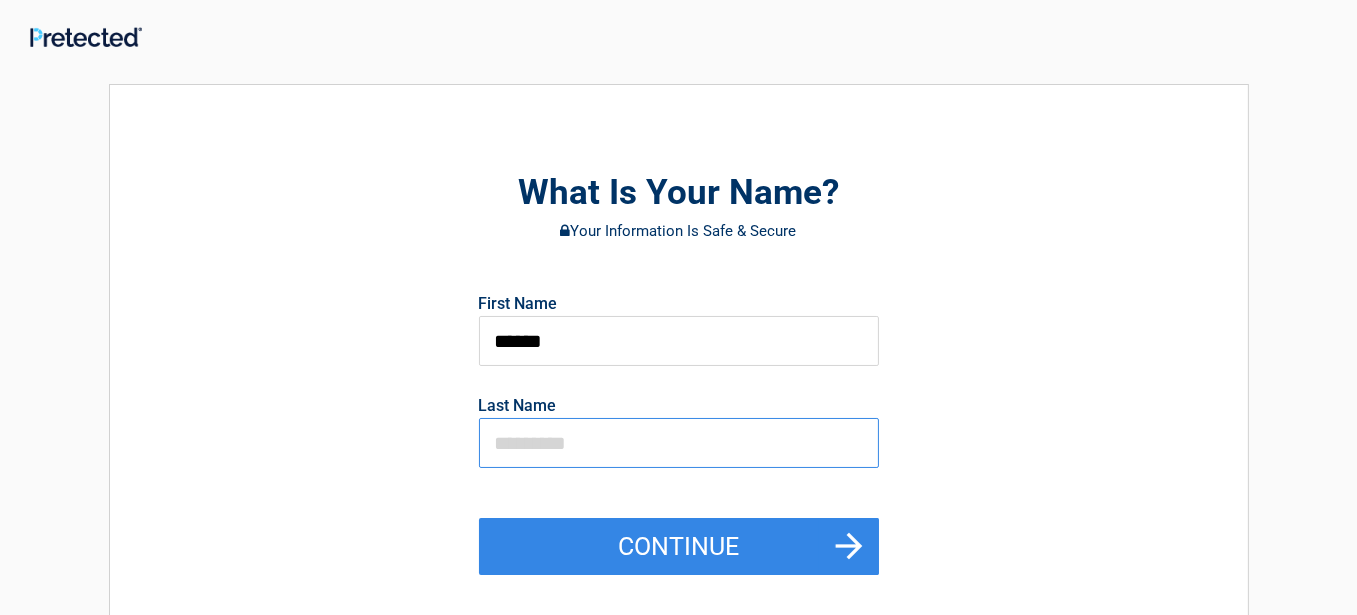 type on "*******" 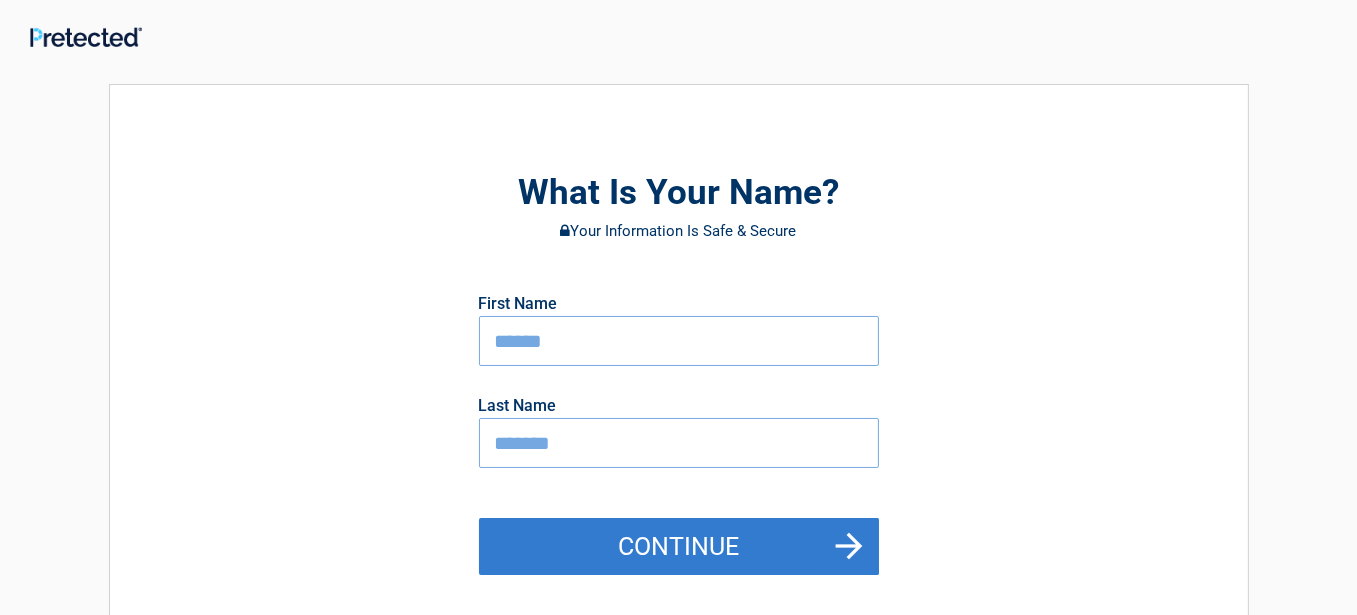 click on "Continue" at bounding box center [679, 547] 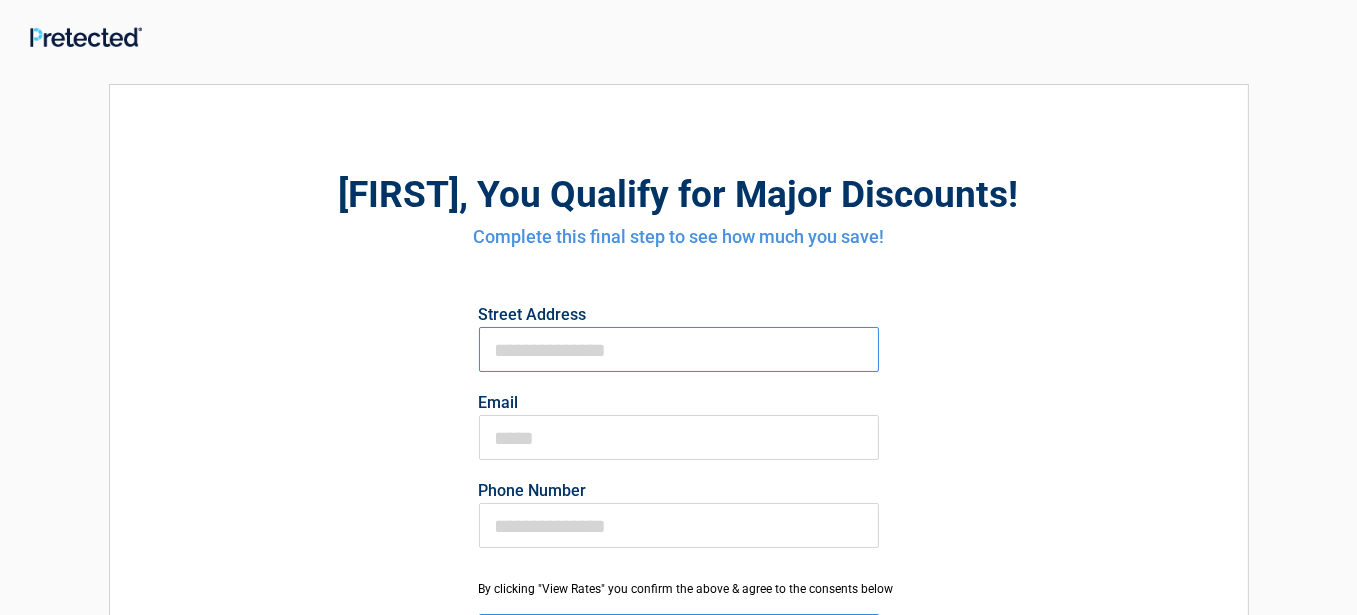 click on "First Name" at bounding box center [679, 349] 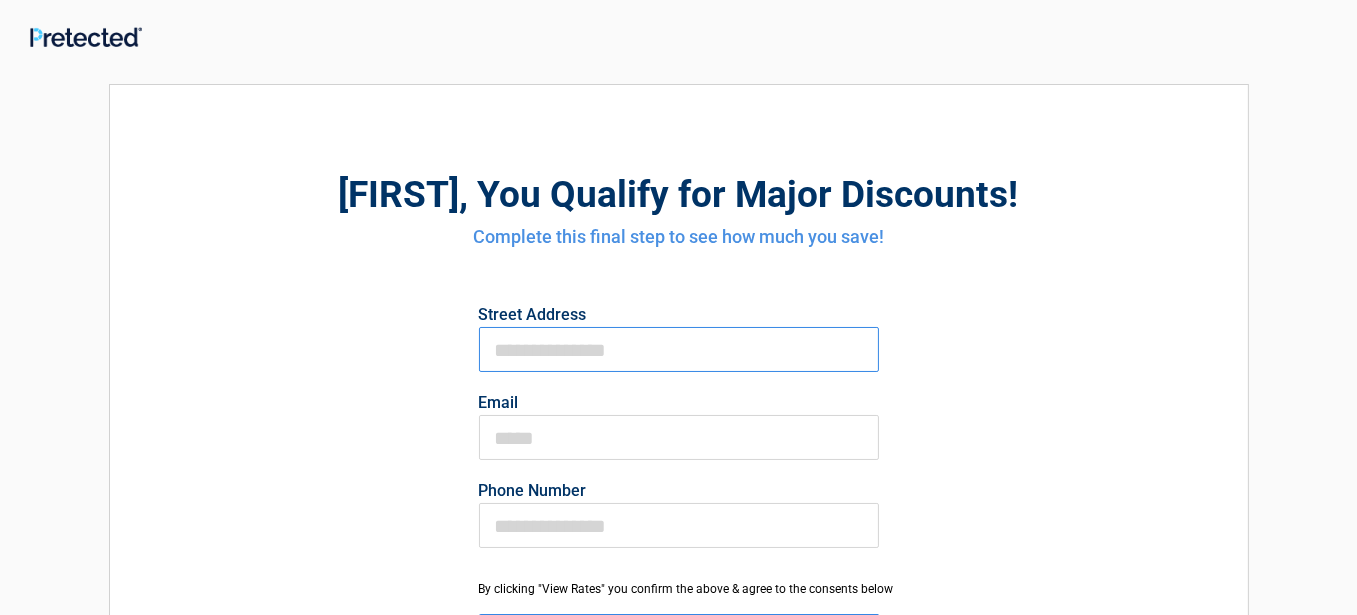 type on "**********" 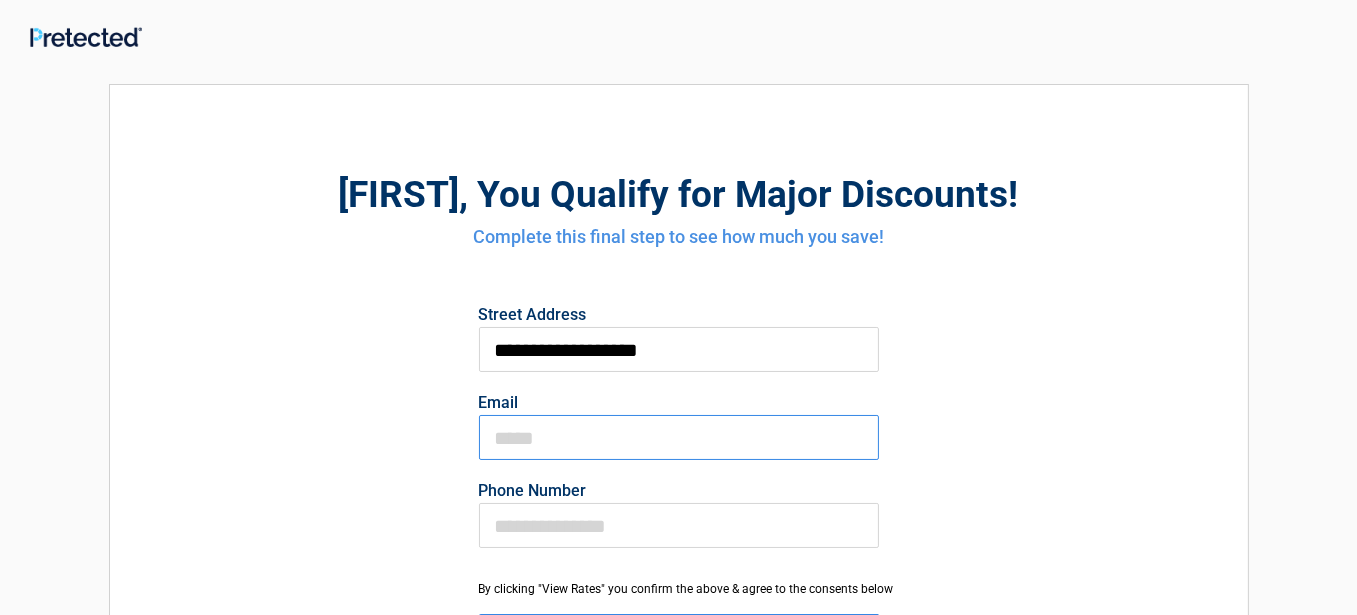 type on "**********" 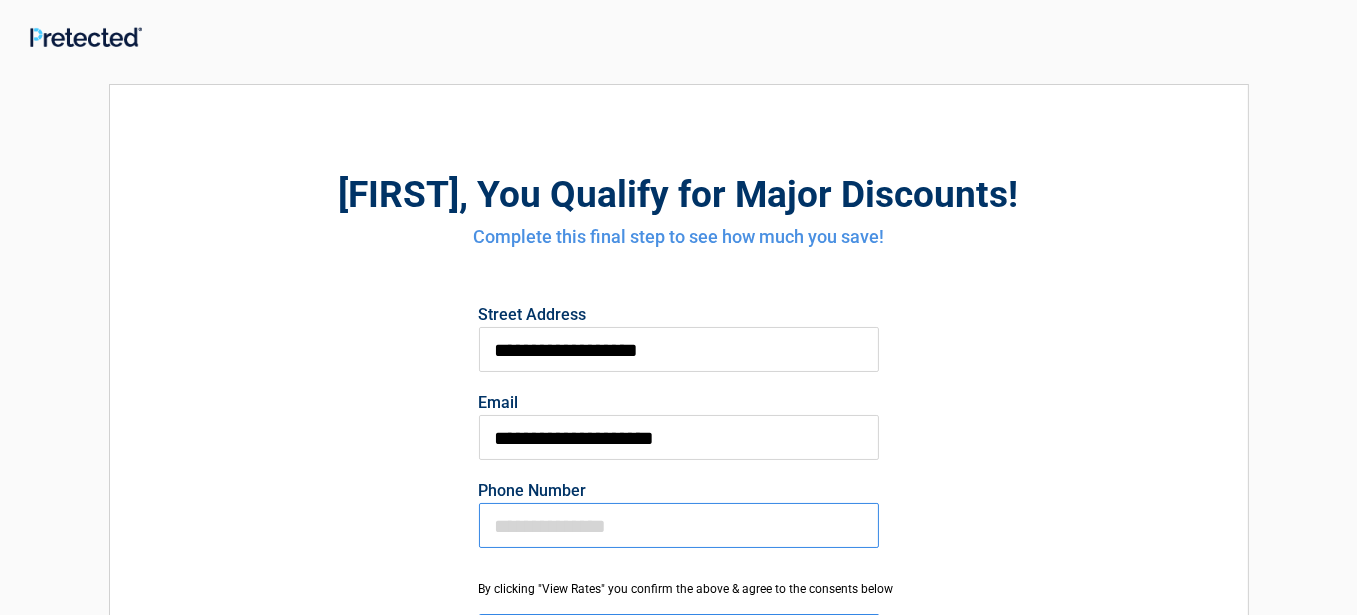 type on "**********" 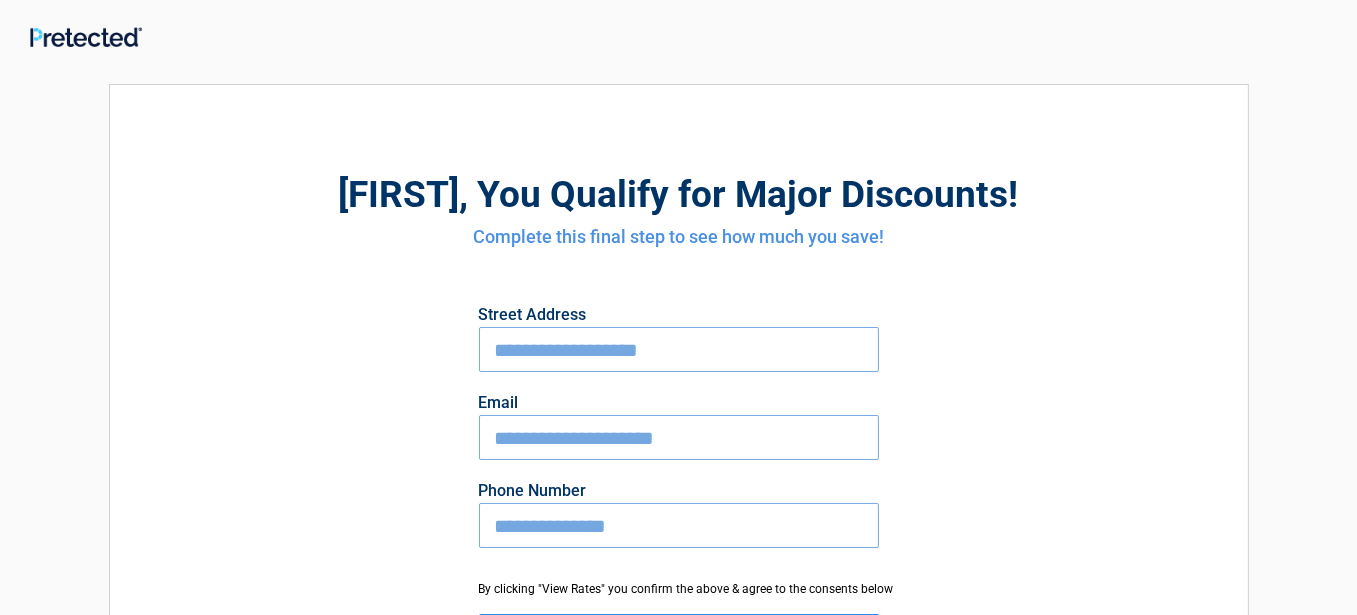 scroll, scrollTop: 366, scrollLeft: 0, axis: vertical 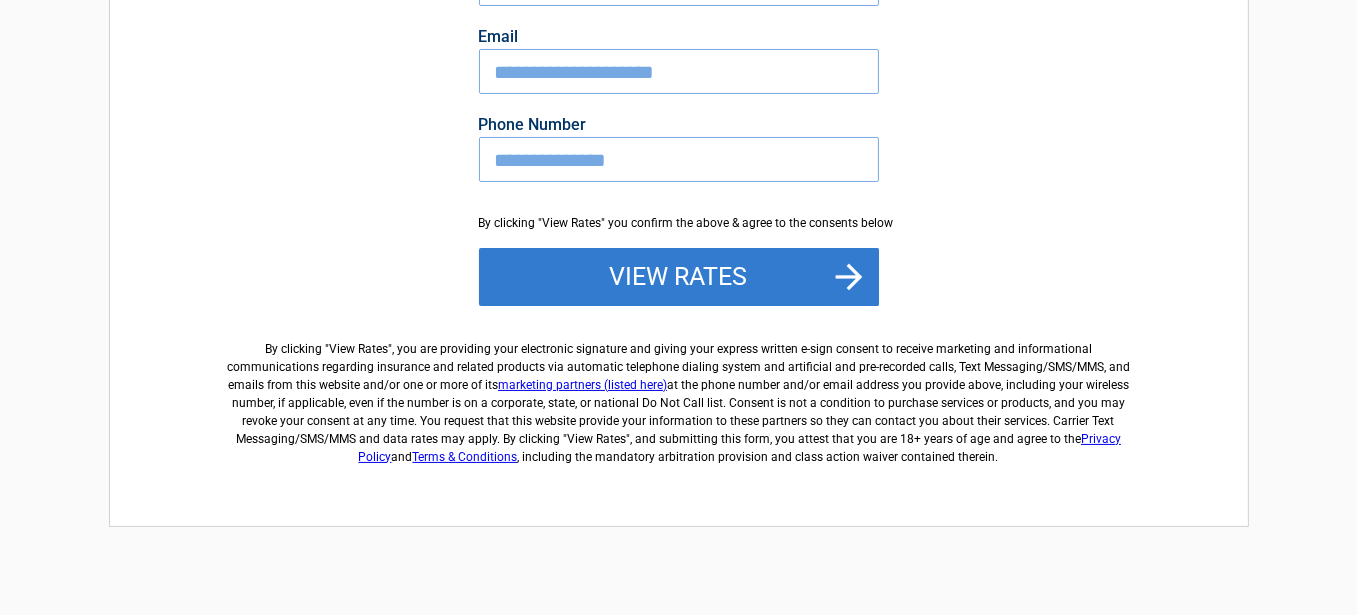 click on "View Rates" at bounding box center (679, 277) 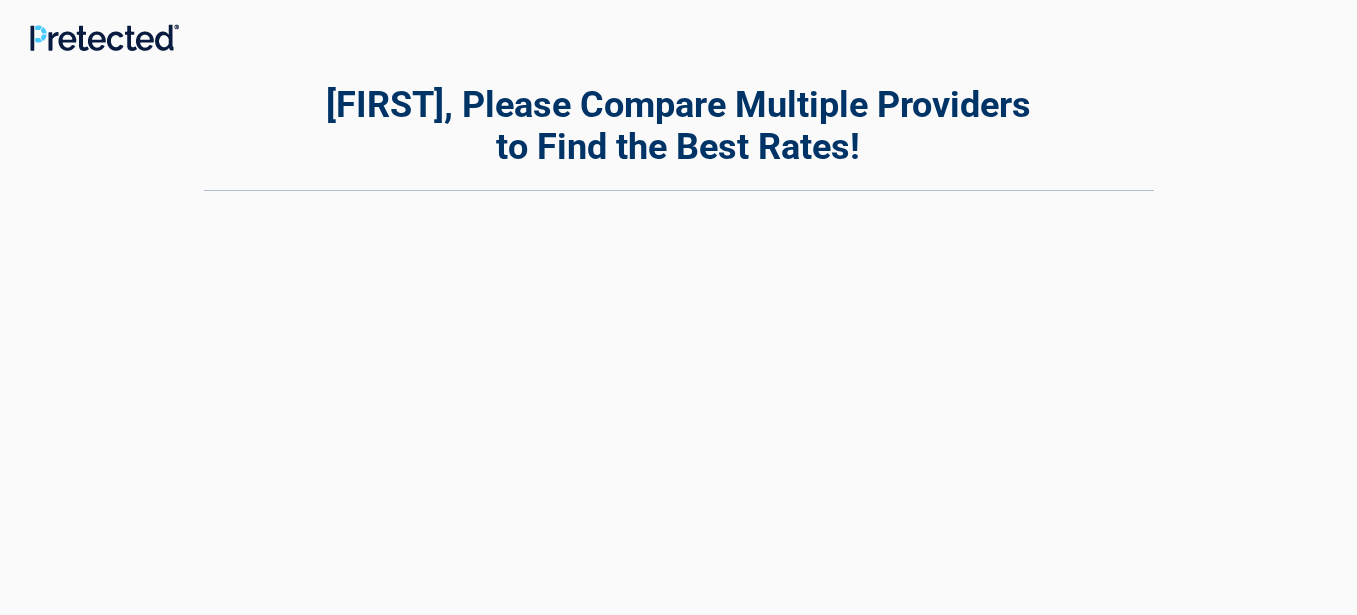 scroll, scrollTop: 0, scrollLeft: 0, axis: both 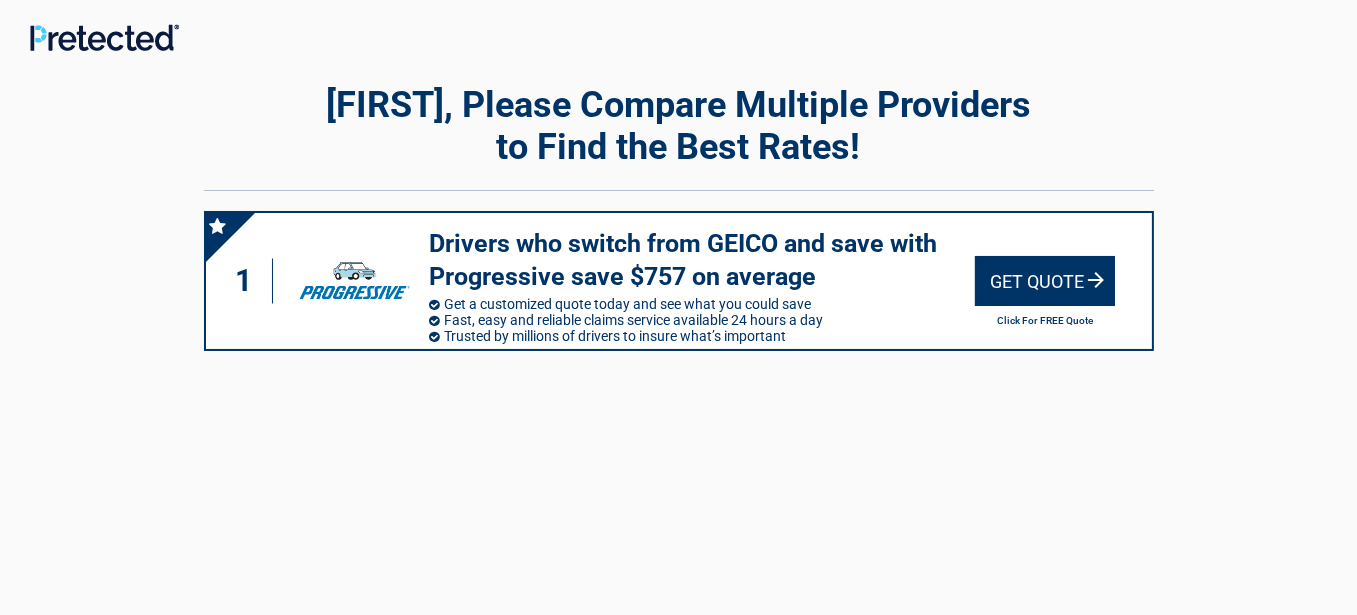 click on "Get Quote" at bounding box center [1045, 281] 